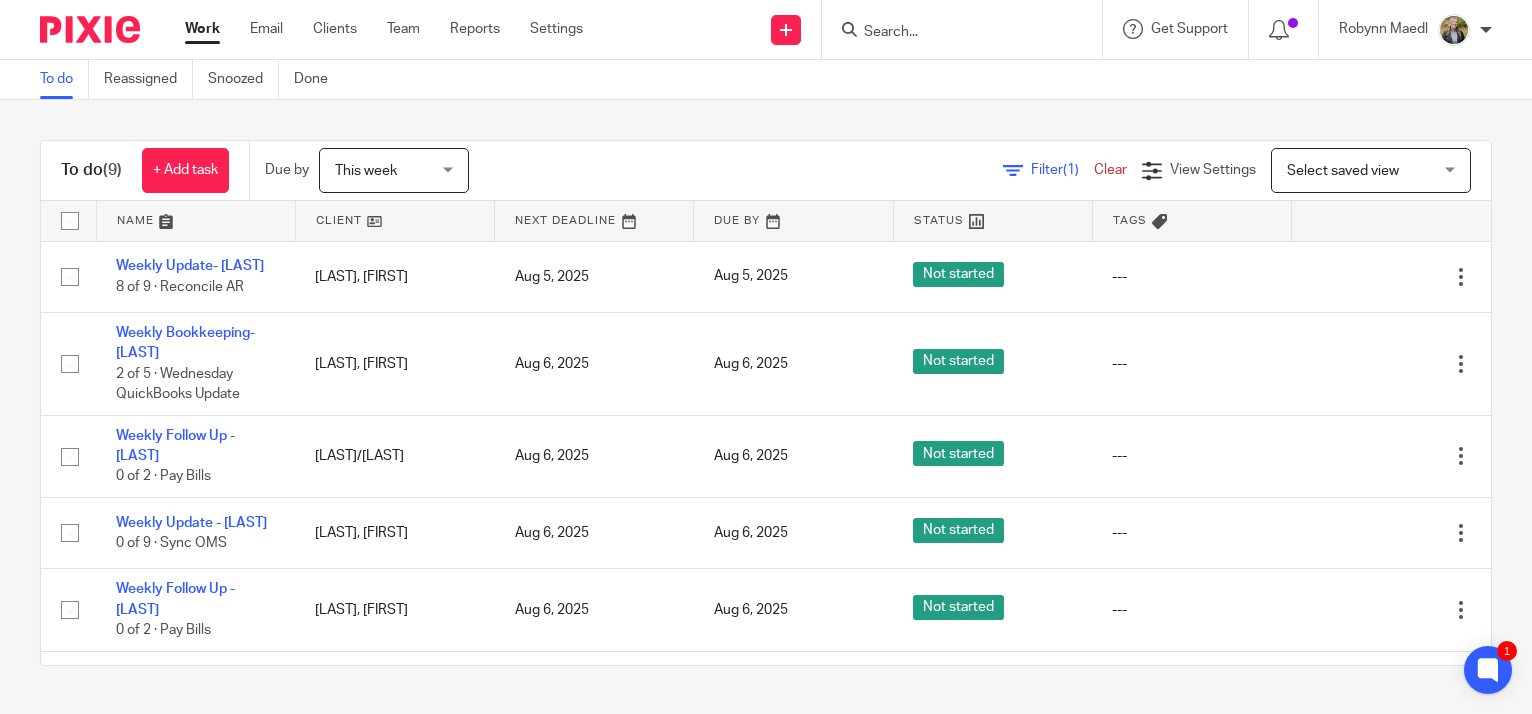 scroll, scrollTop: 0, scrollLeft: 0, axis: both 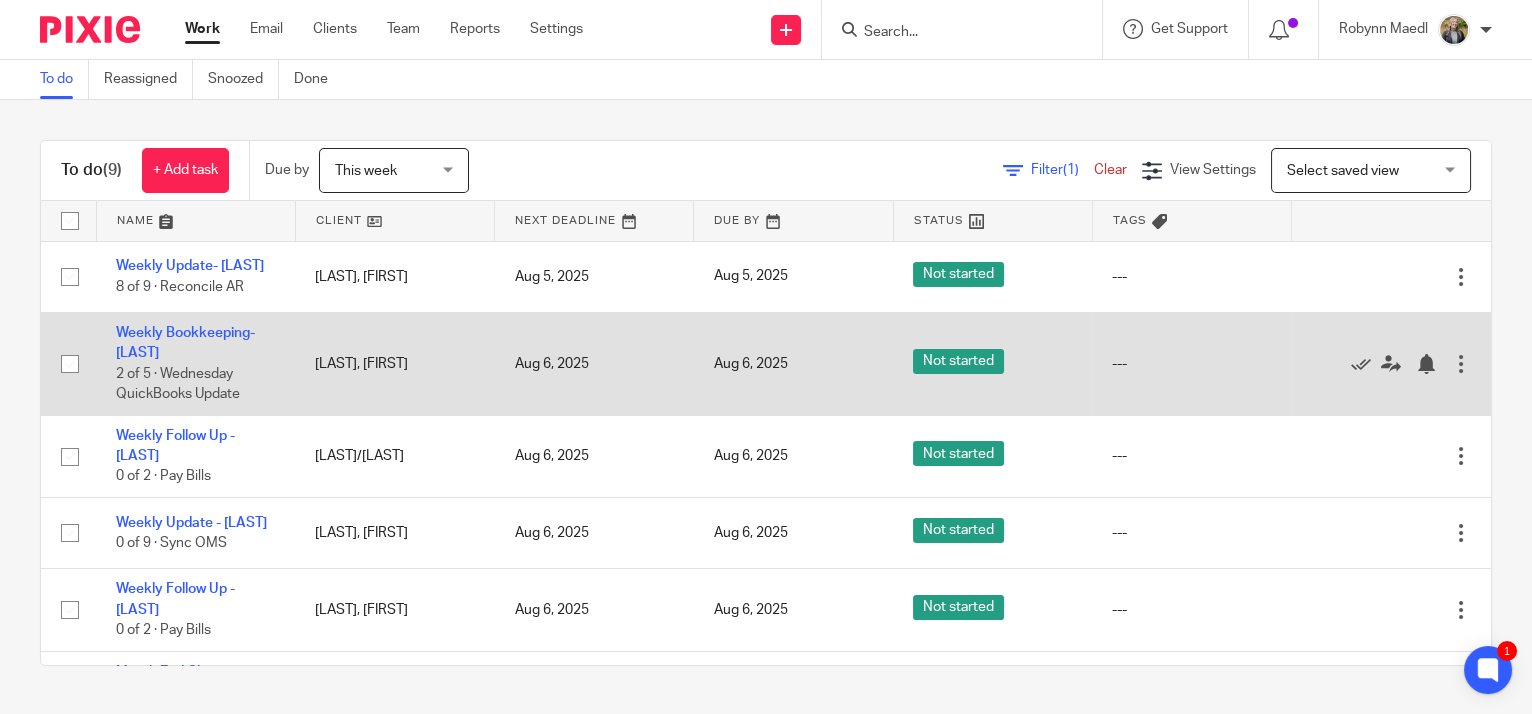click on "Weekly Bookkeeping- Petruzzi
2
of
5 ·
Wednesday QuickBooks Update" at bounding box center (195, 363) 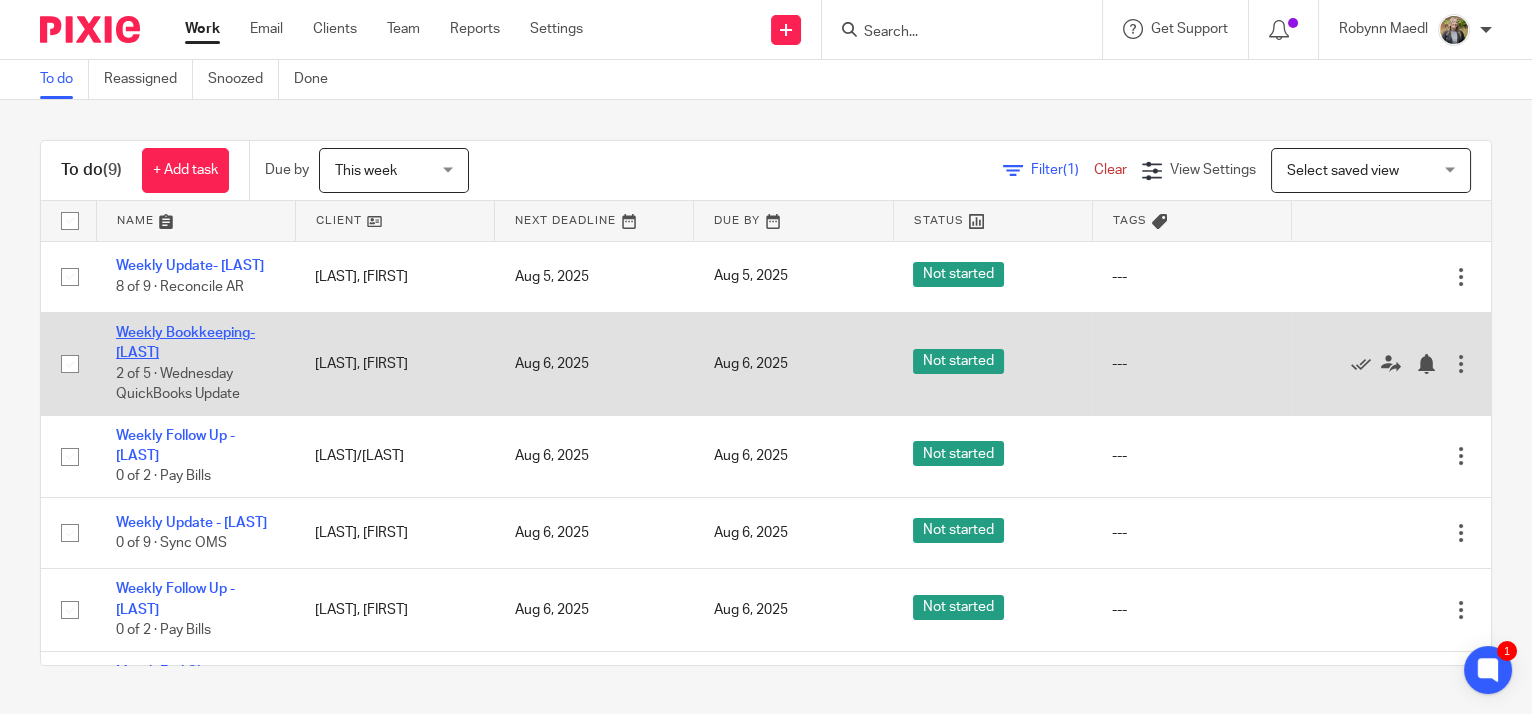 click on "Weekly Bookkeeping- [LAST]" at bounding box center (185, 343) 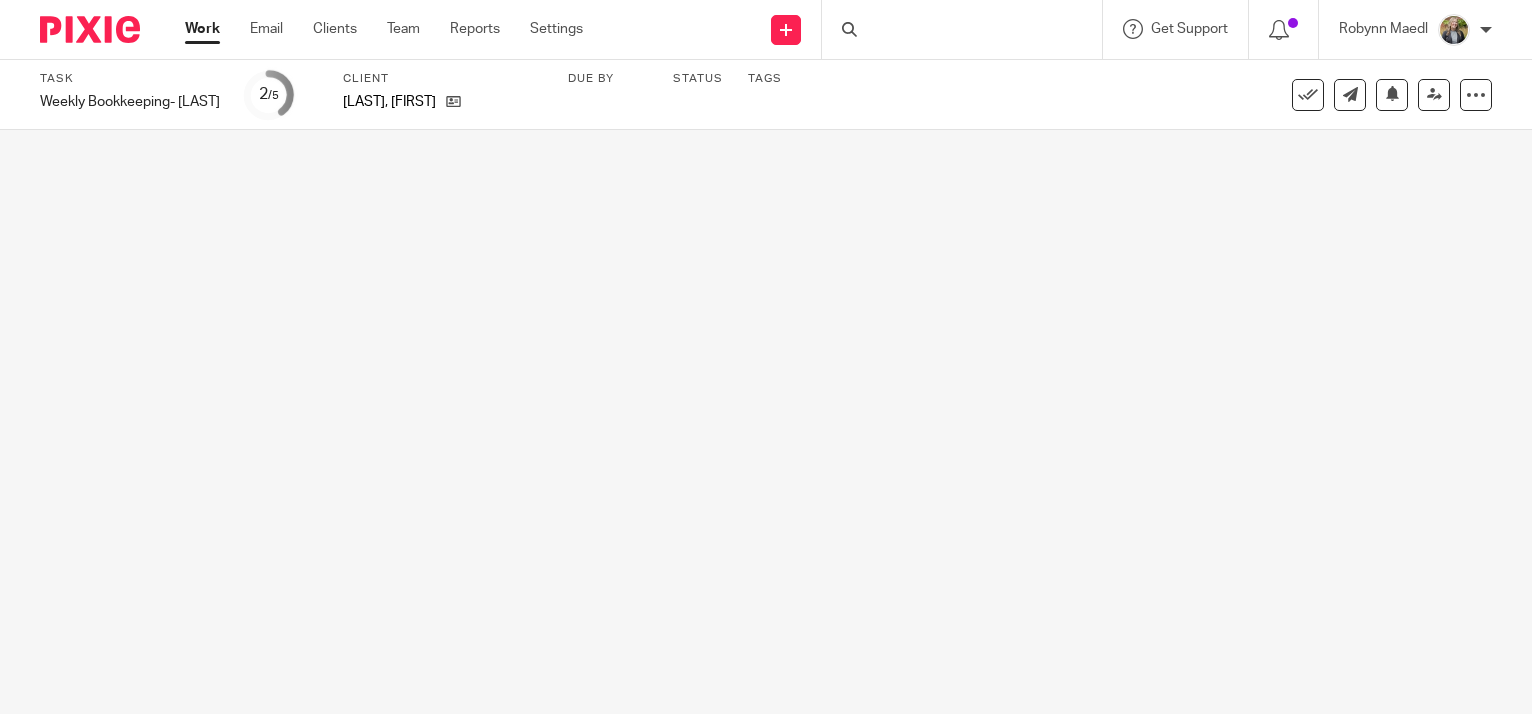 scroll, scrollTop: 0, scrollLeft: 0, axis: both 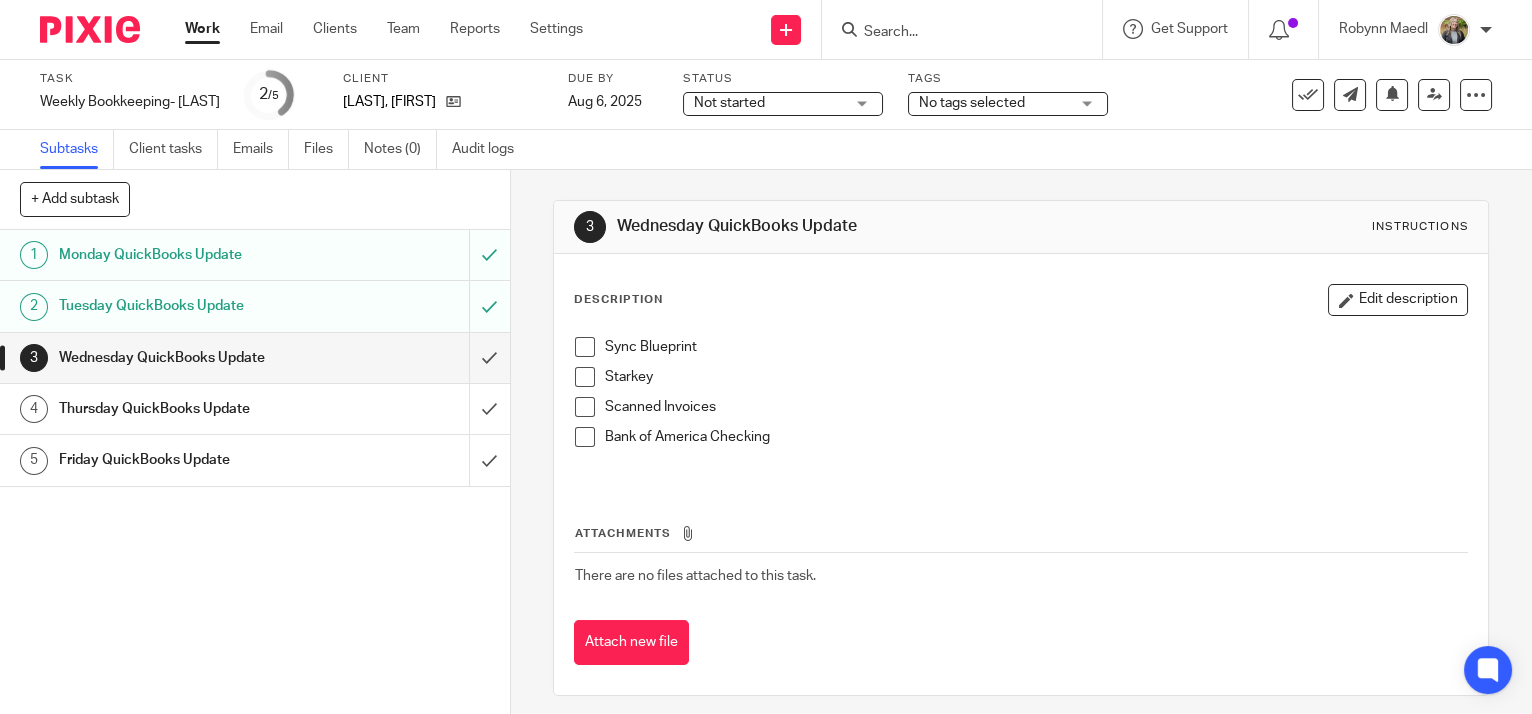 click at bounding box center (585, 347) 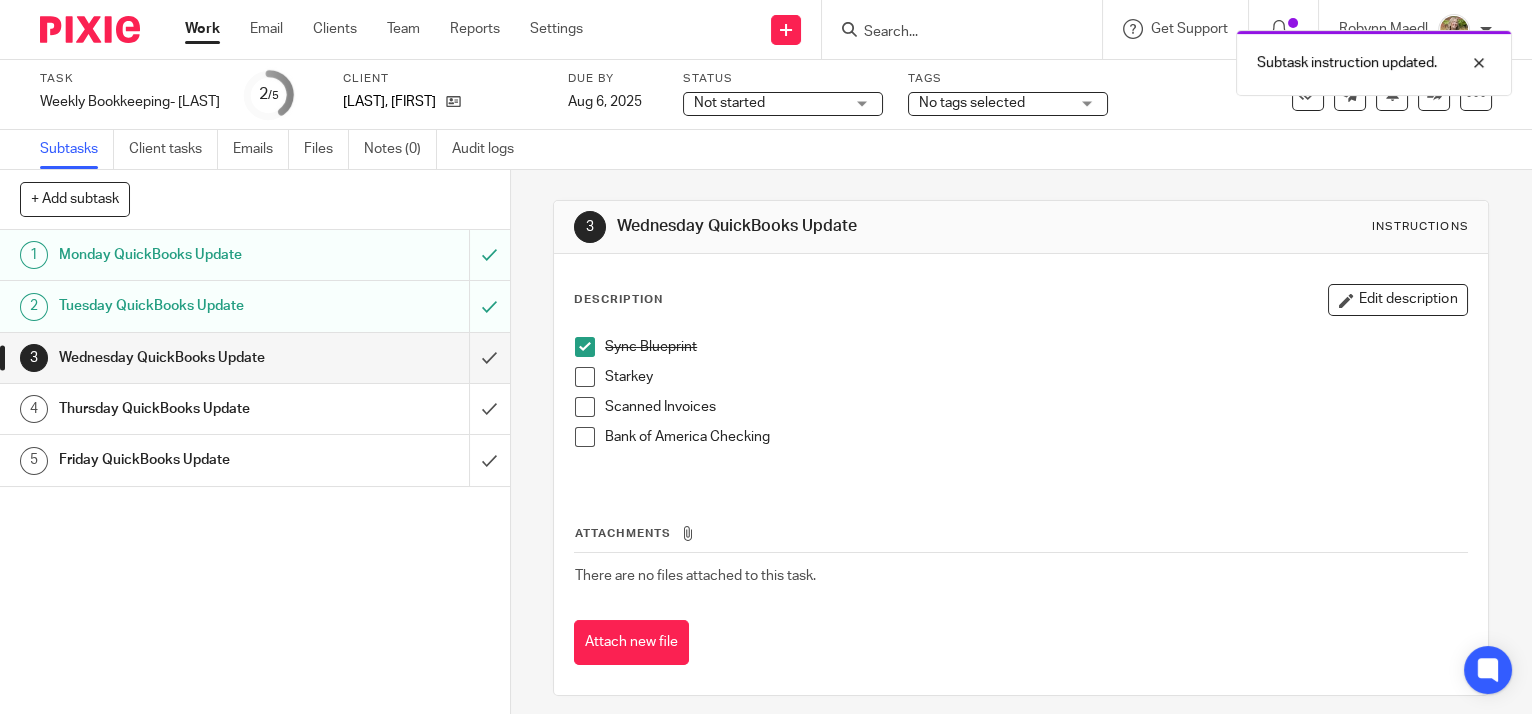 click at bounding box center (585, 377) 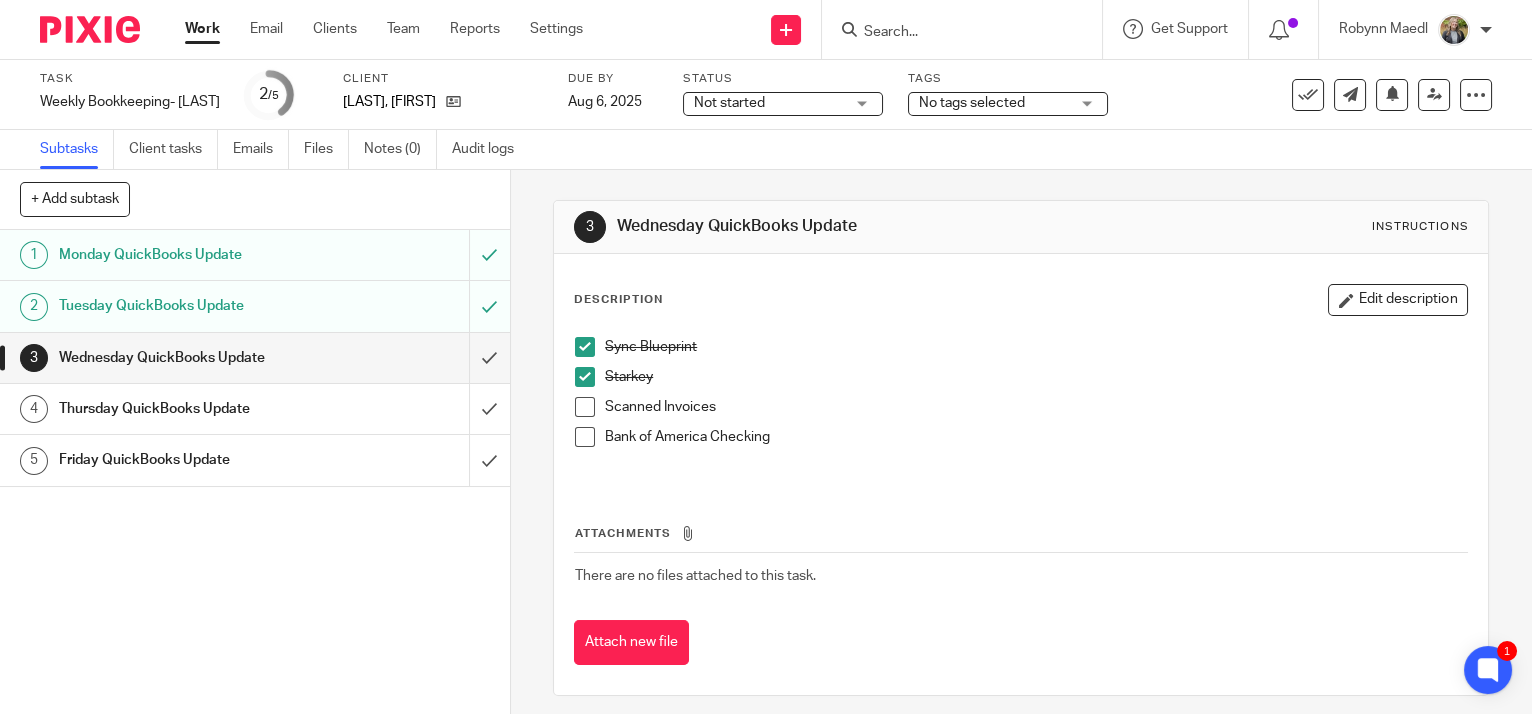 click at bounding box center [585, 407] 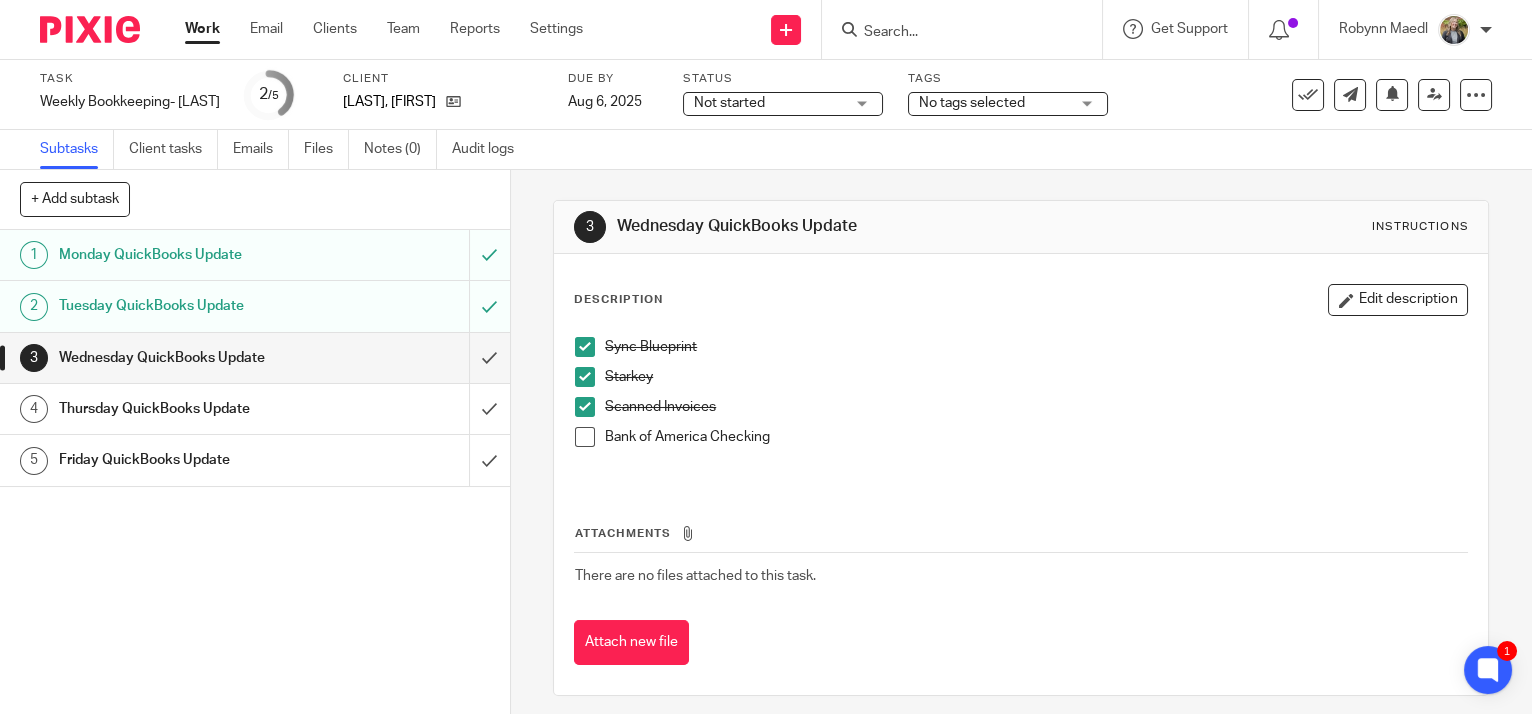 click at bounding box center [585, 437] 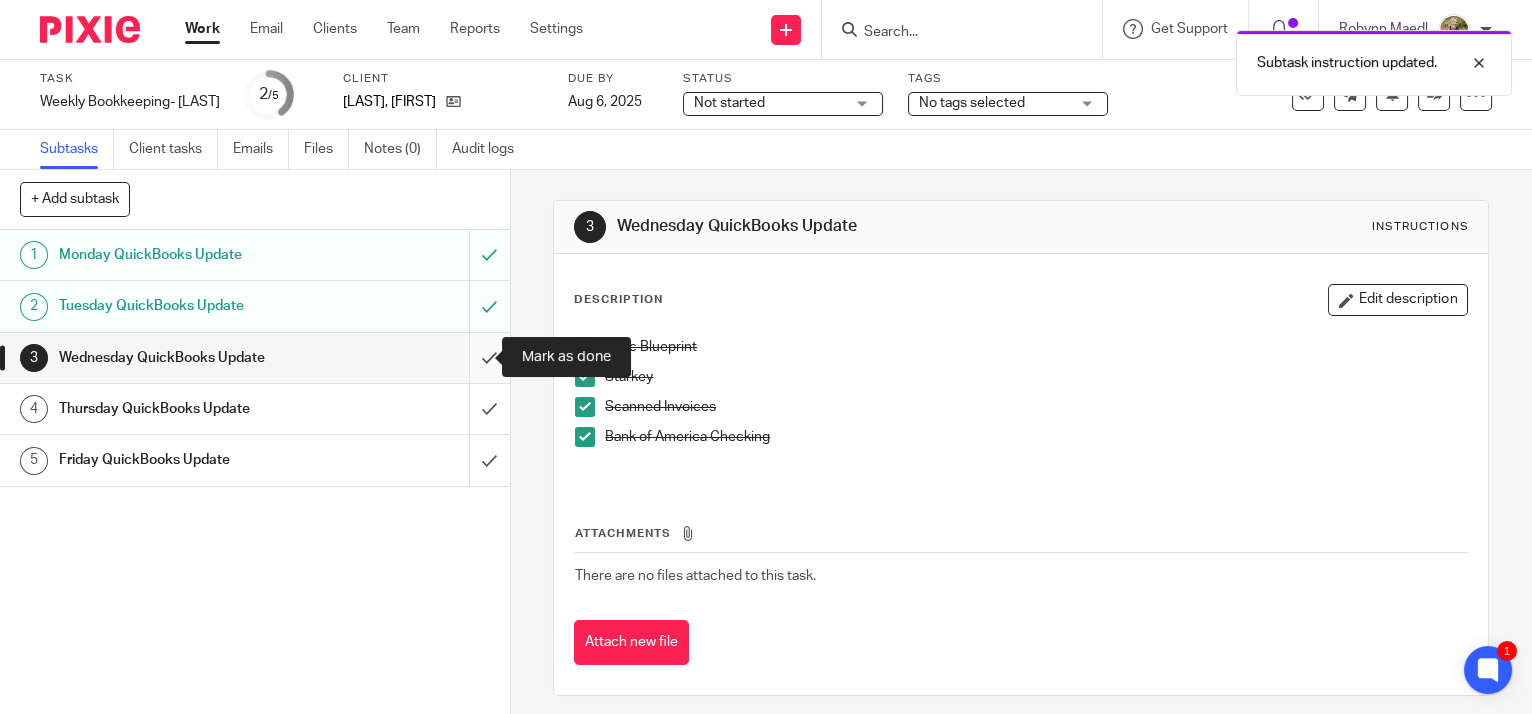 click at bounding box center (255, 358) 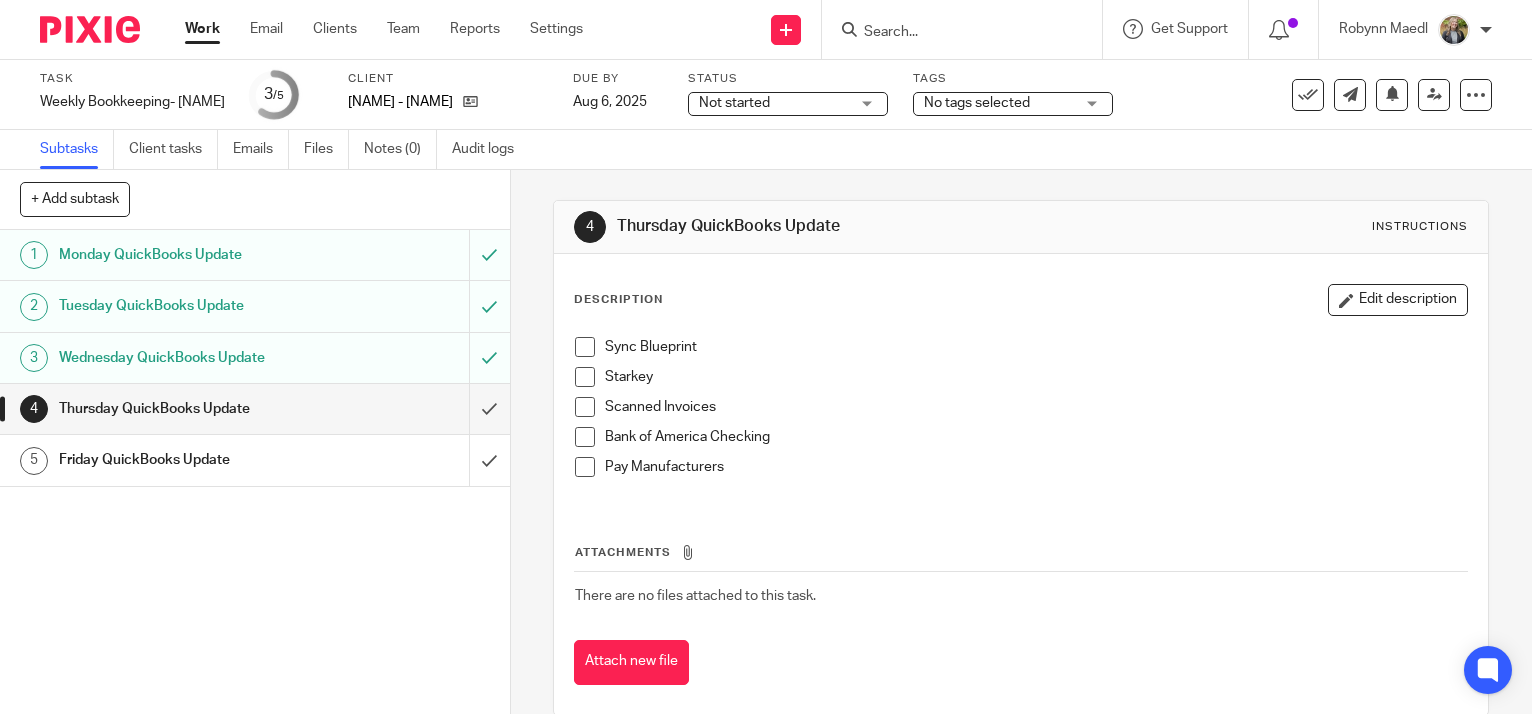 scroll, scrollTop: 0, scrollLeft: 0, axis: both 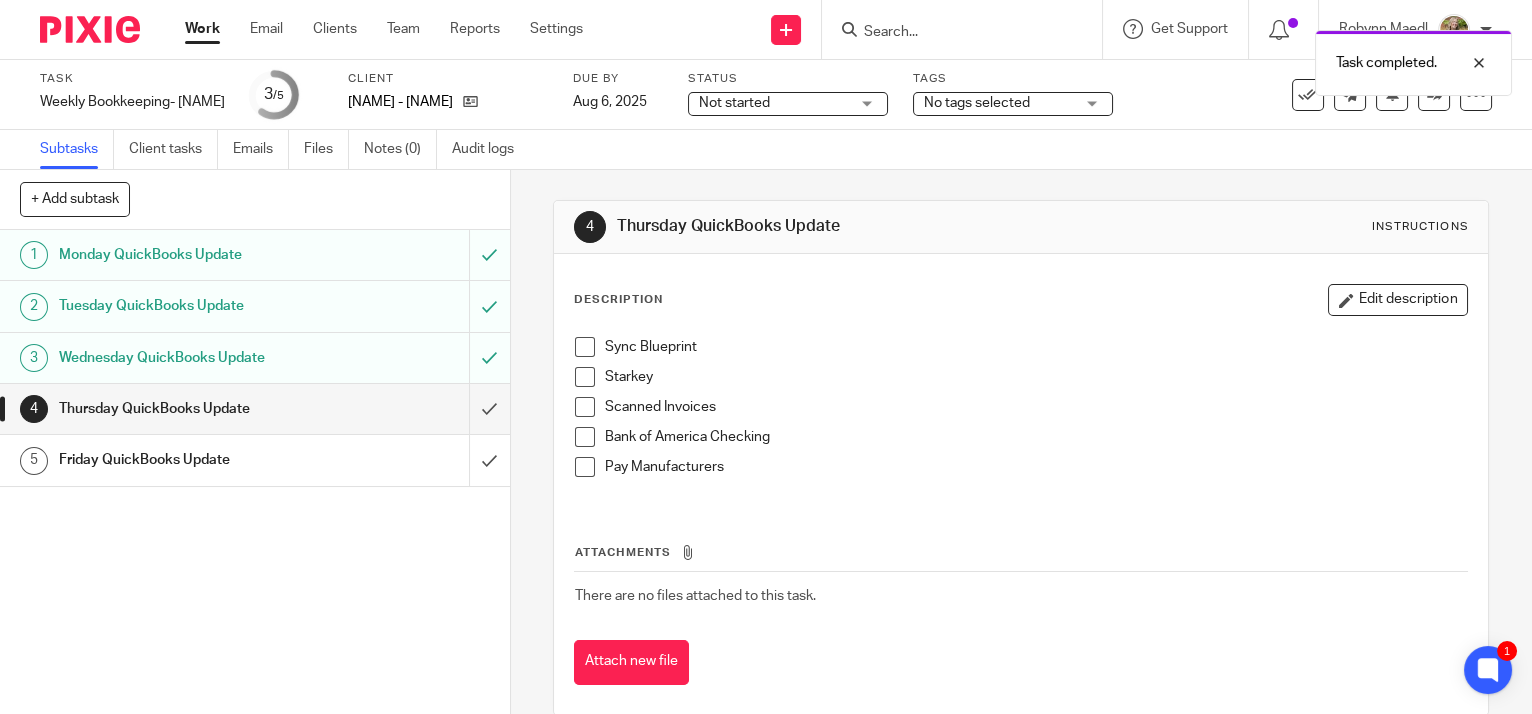 click on "Work
Email
Clients
Team
Reports
Settings
Work
Email
Clients
Team
Reports
Settings" at bounding box center [389, 29] 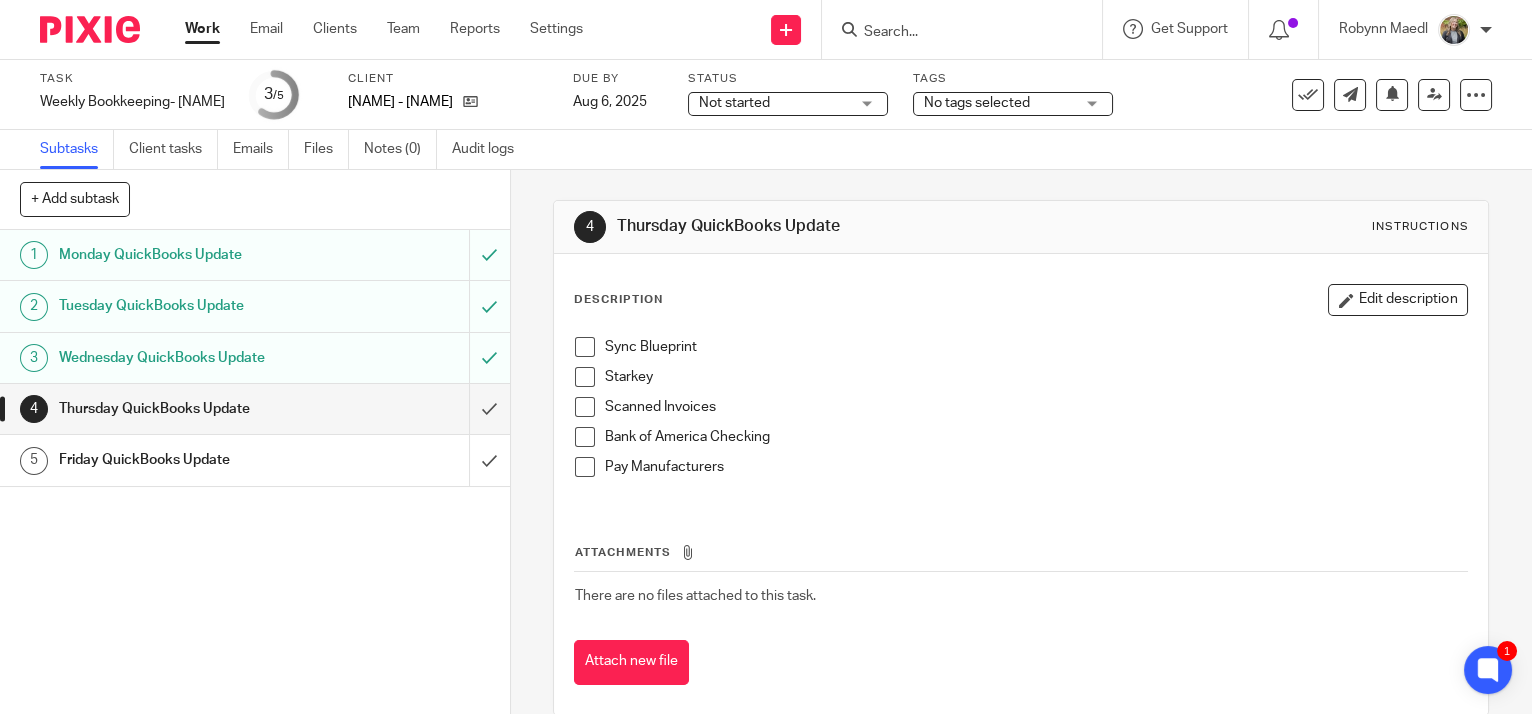 click on "Work" at bounding box center (202, 29) 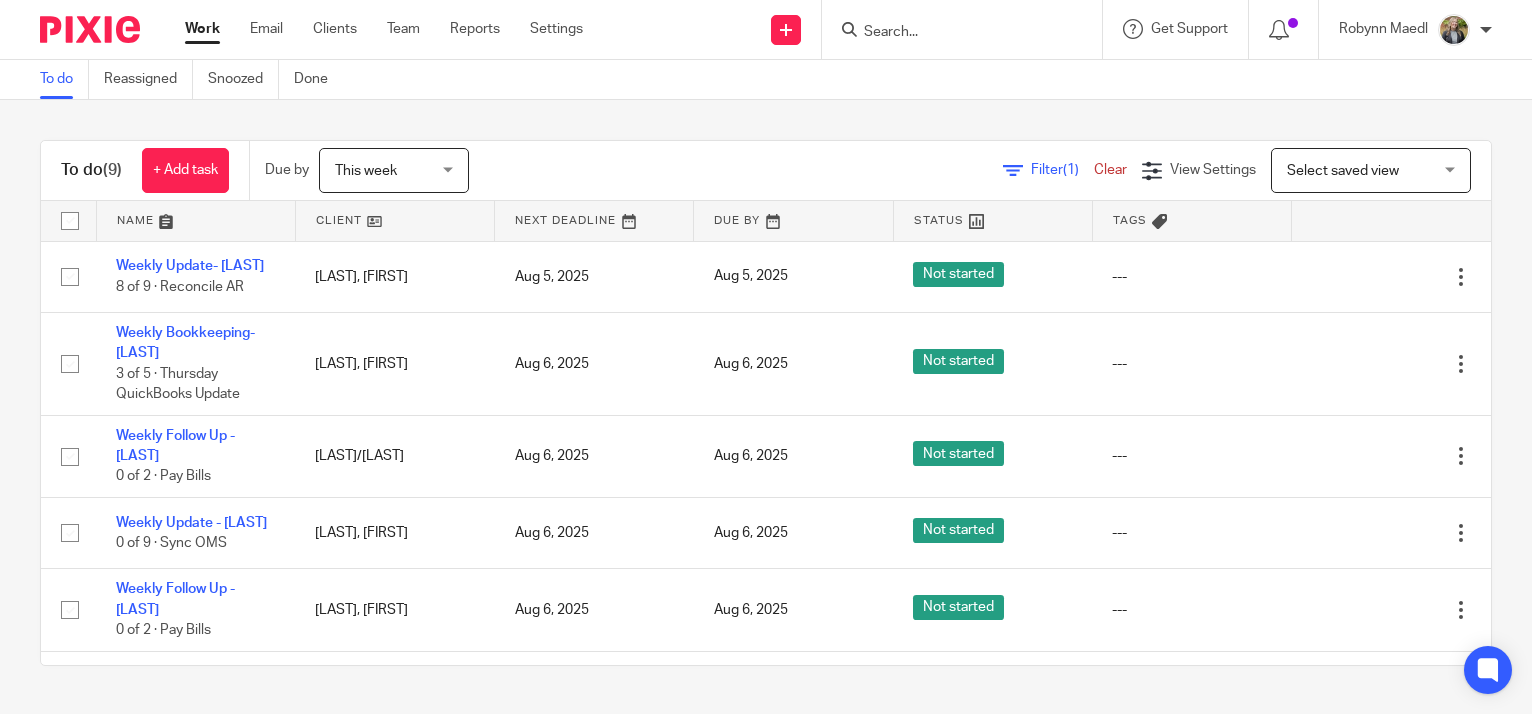 scroll, scrollTop: 0, scrollLeft: 0, axis: both 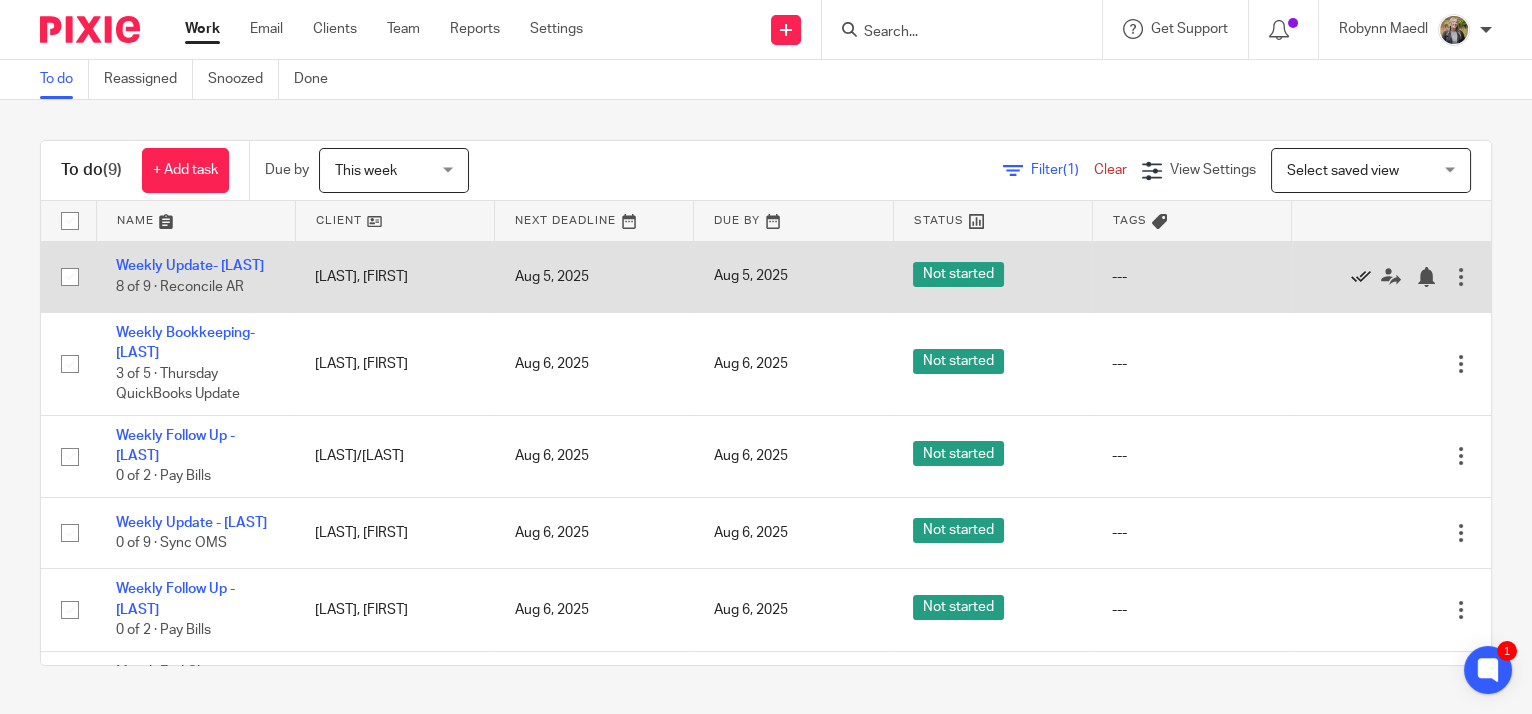 click at bounding box center [1361, 277] 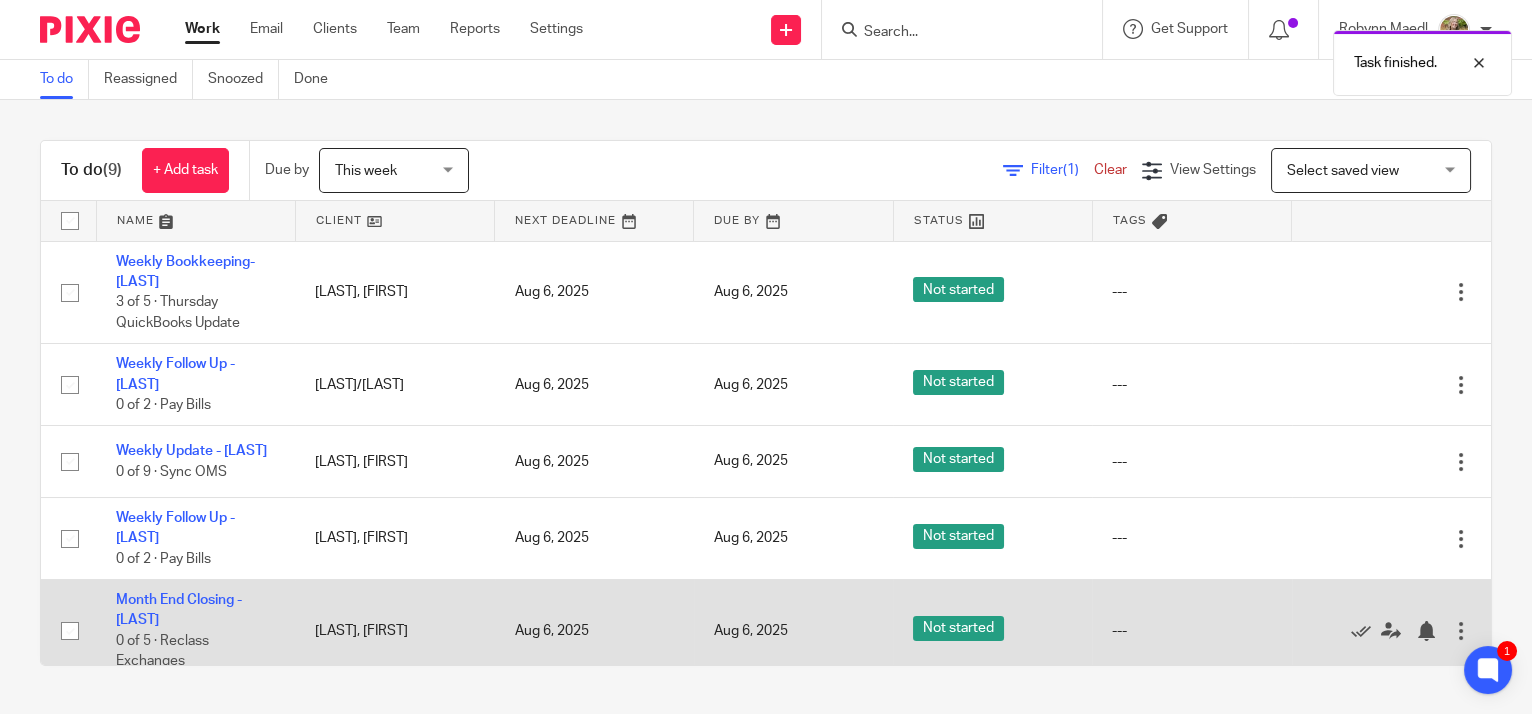 scroll, scrollTop: 90, scrollLeft: 0, axis: vertical 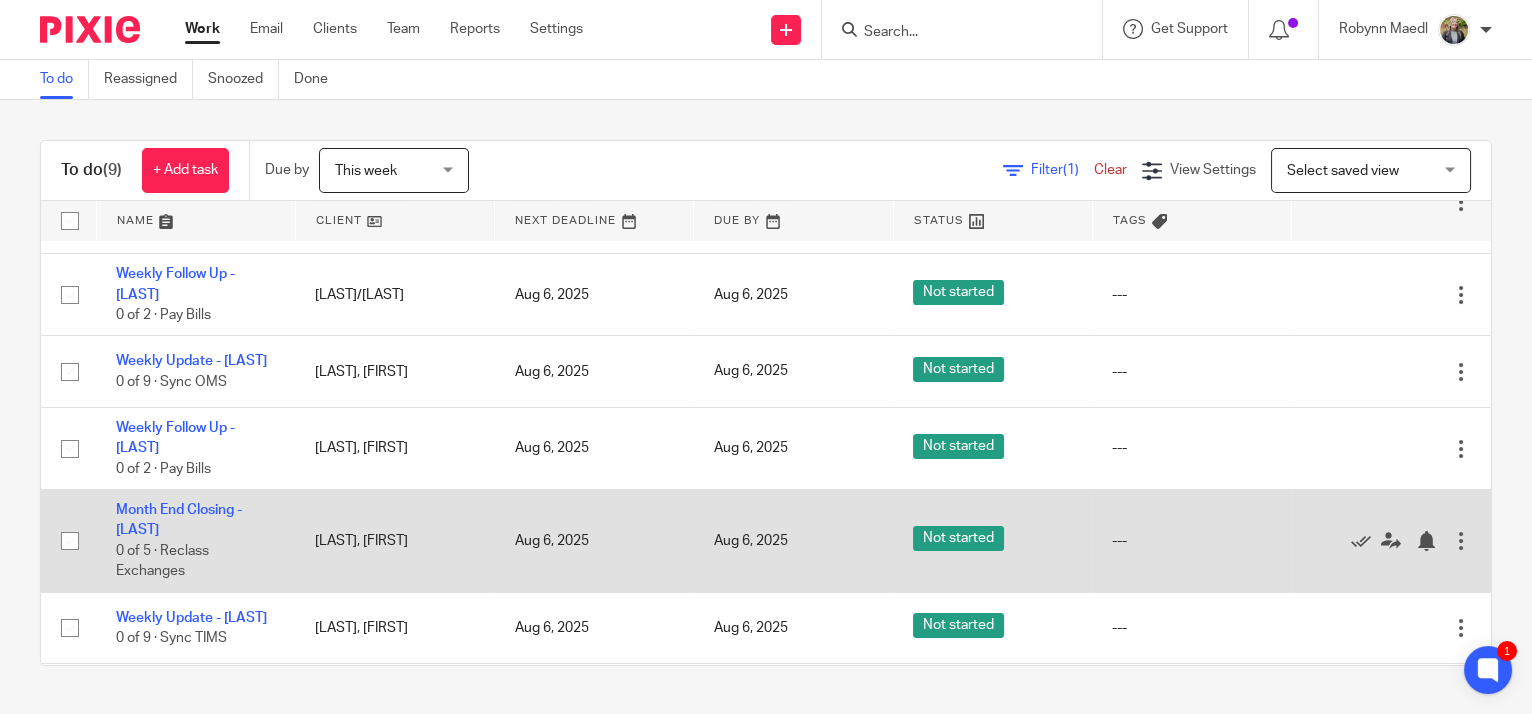 click at bounding box center (1461, 541) 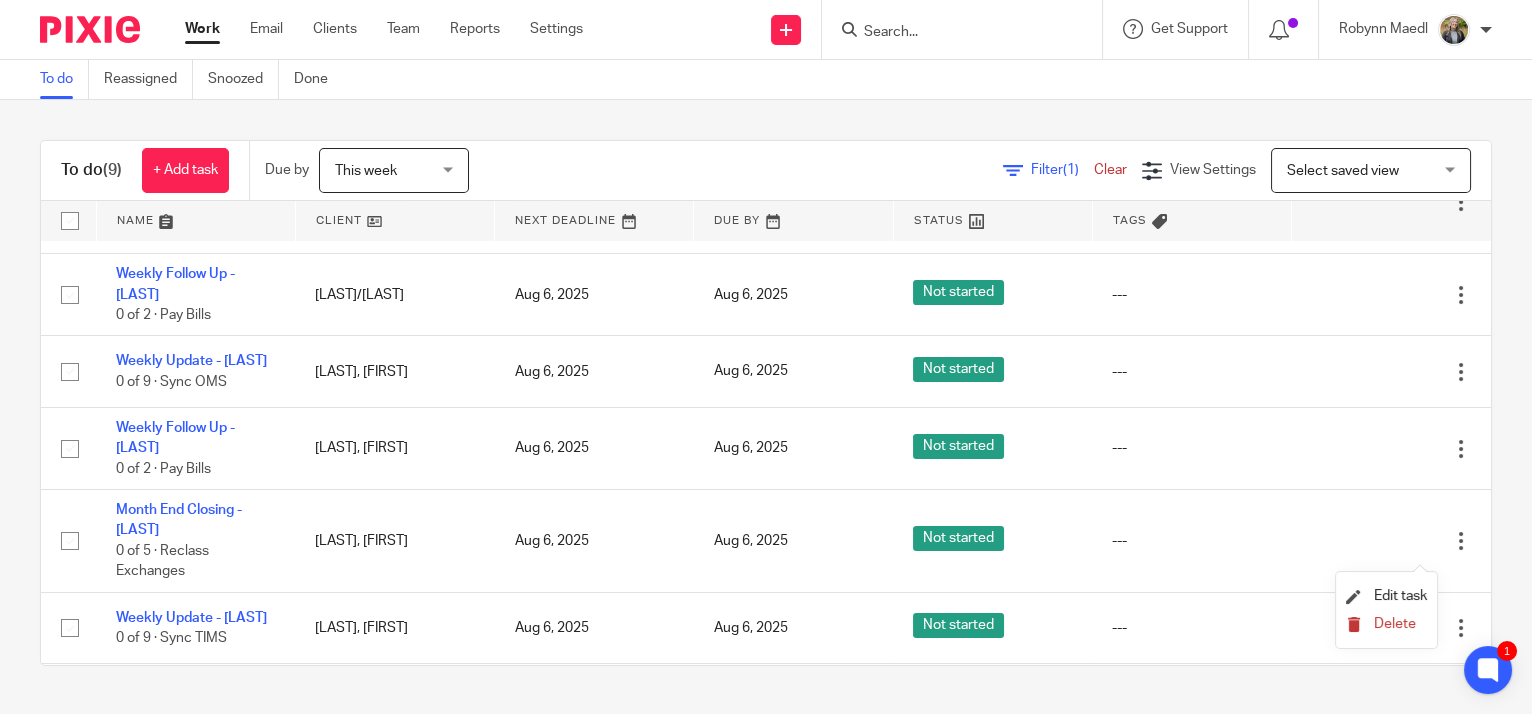click on "Delete" at bounding box center (1395, 624) 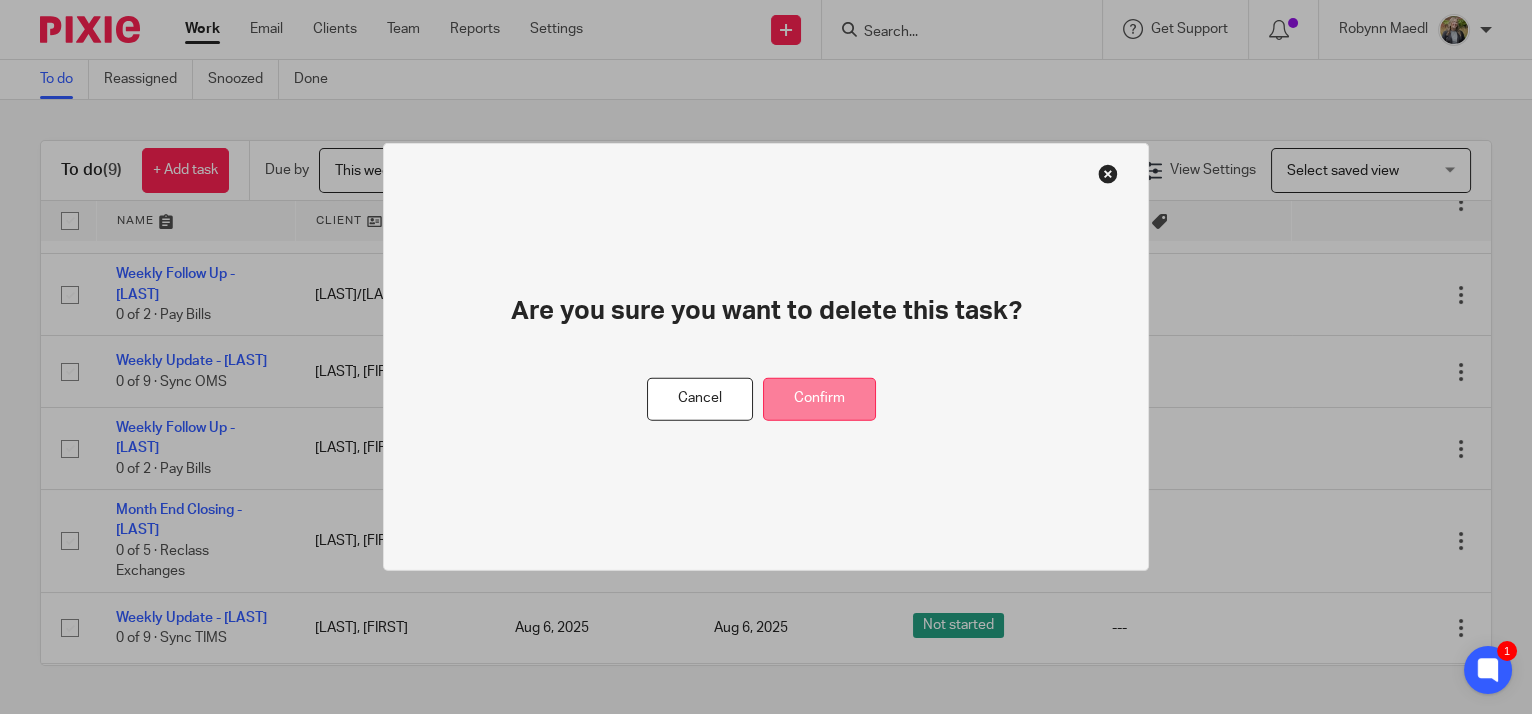 click on "Confirm" at bounding box center [819, 399] 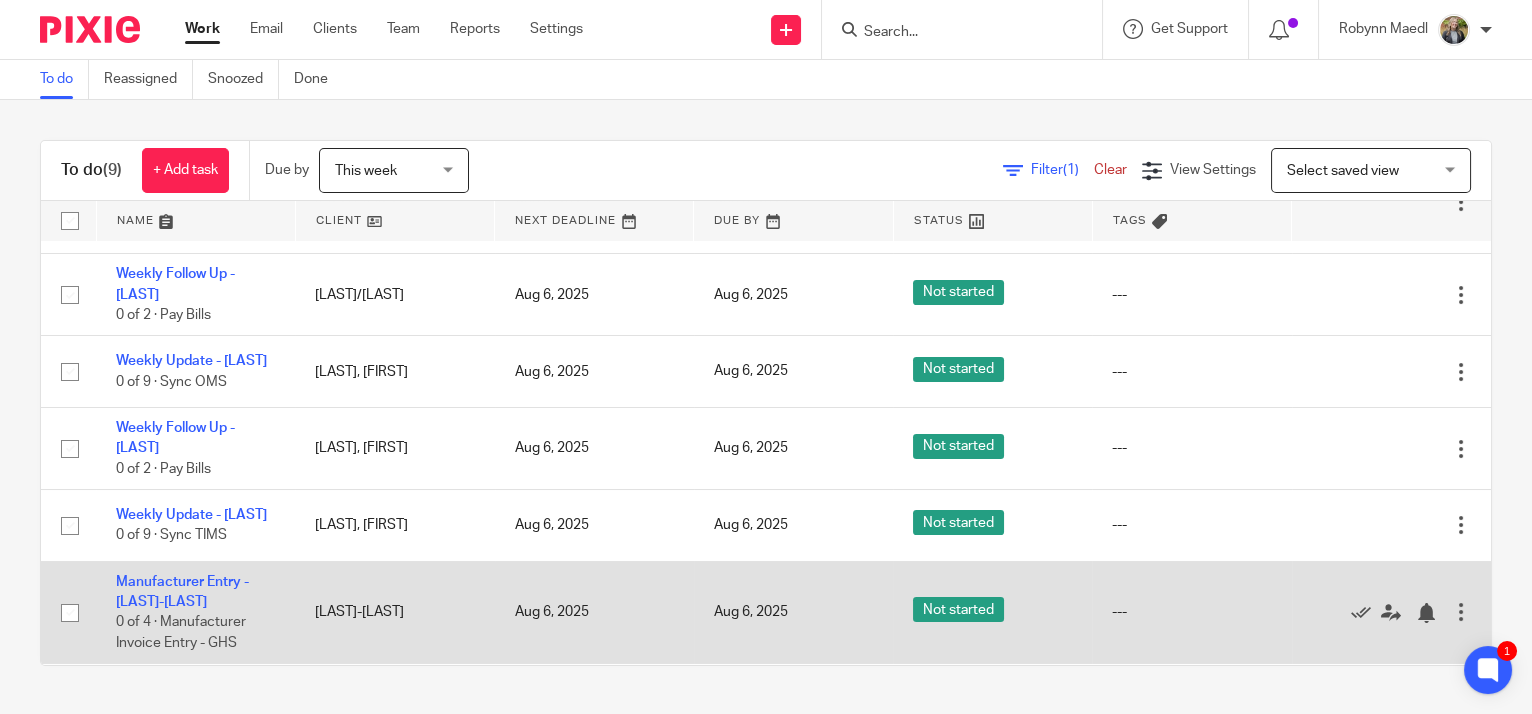 scroll, scrollTop: 204, scrollLeft: 0, axis: vertical 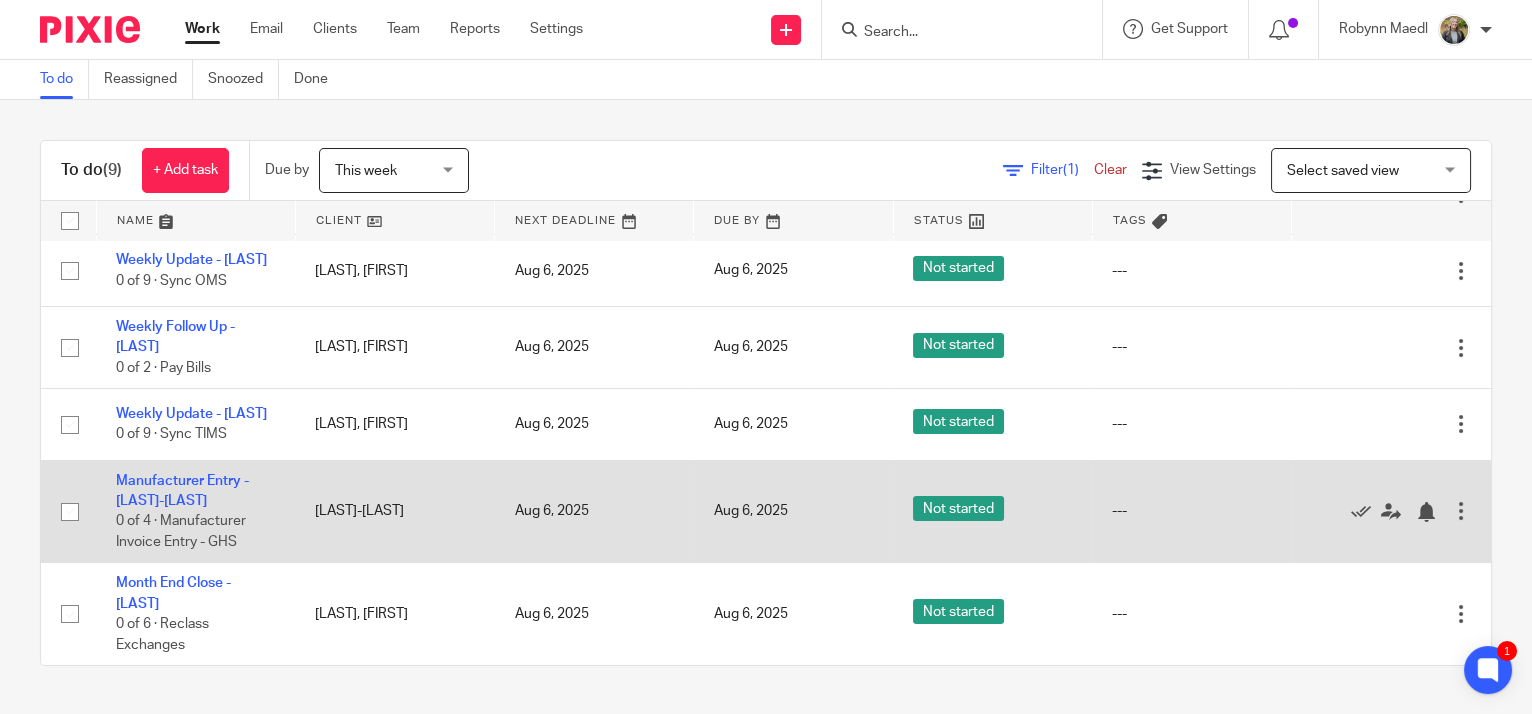 click at bounding box center [1461, 511] 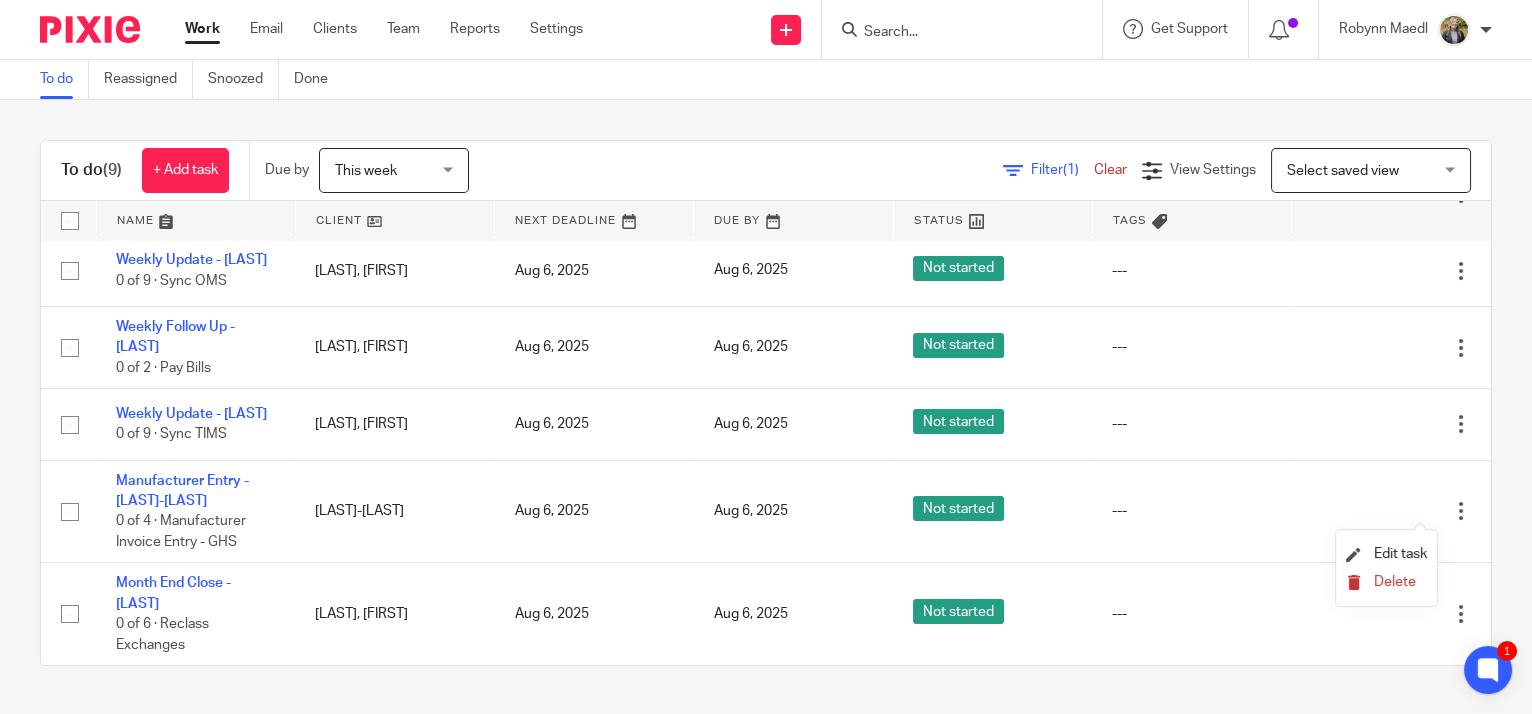 click on "Delete" at bounding box center [1395, 582] 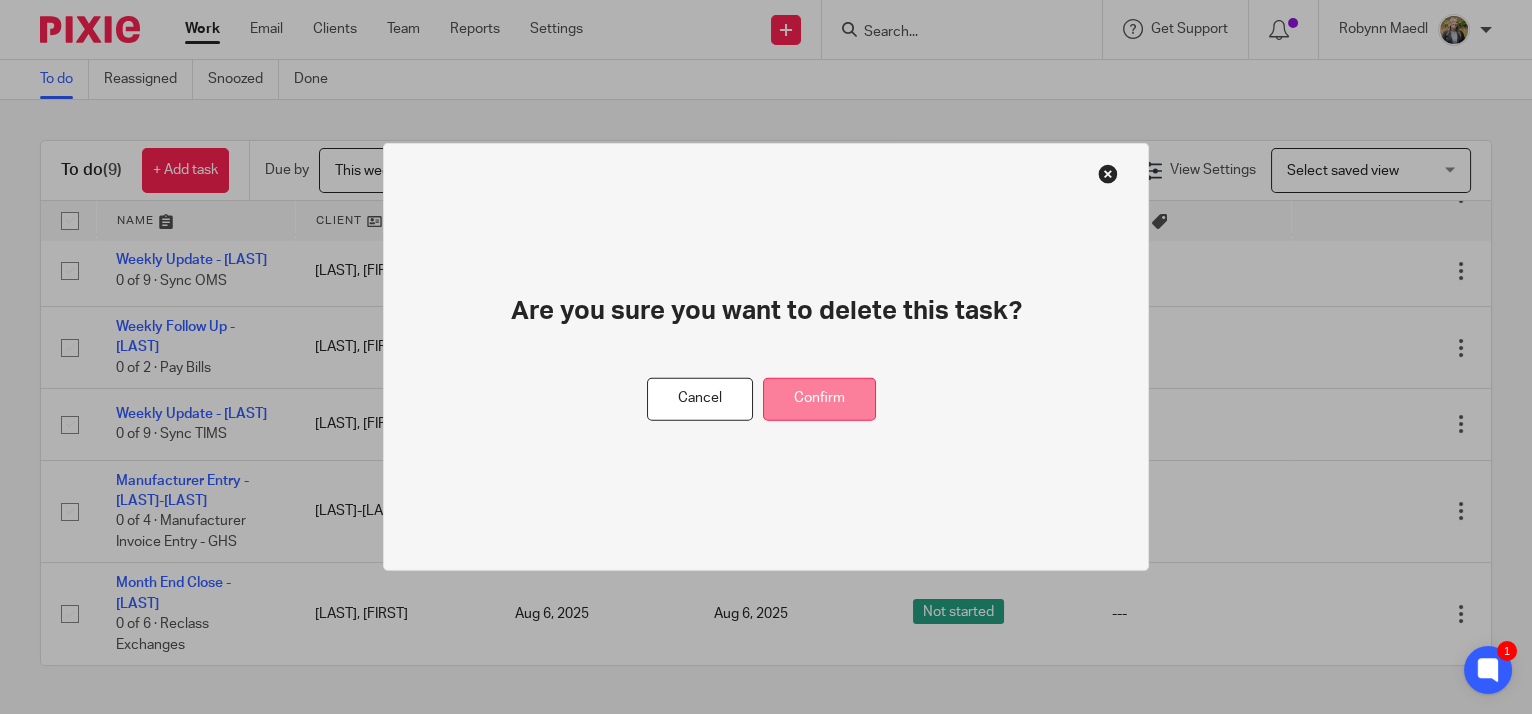 click on "Confirm" at bounding box center (819, 399) 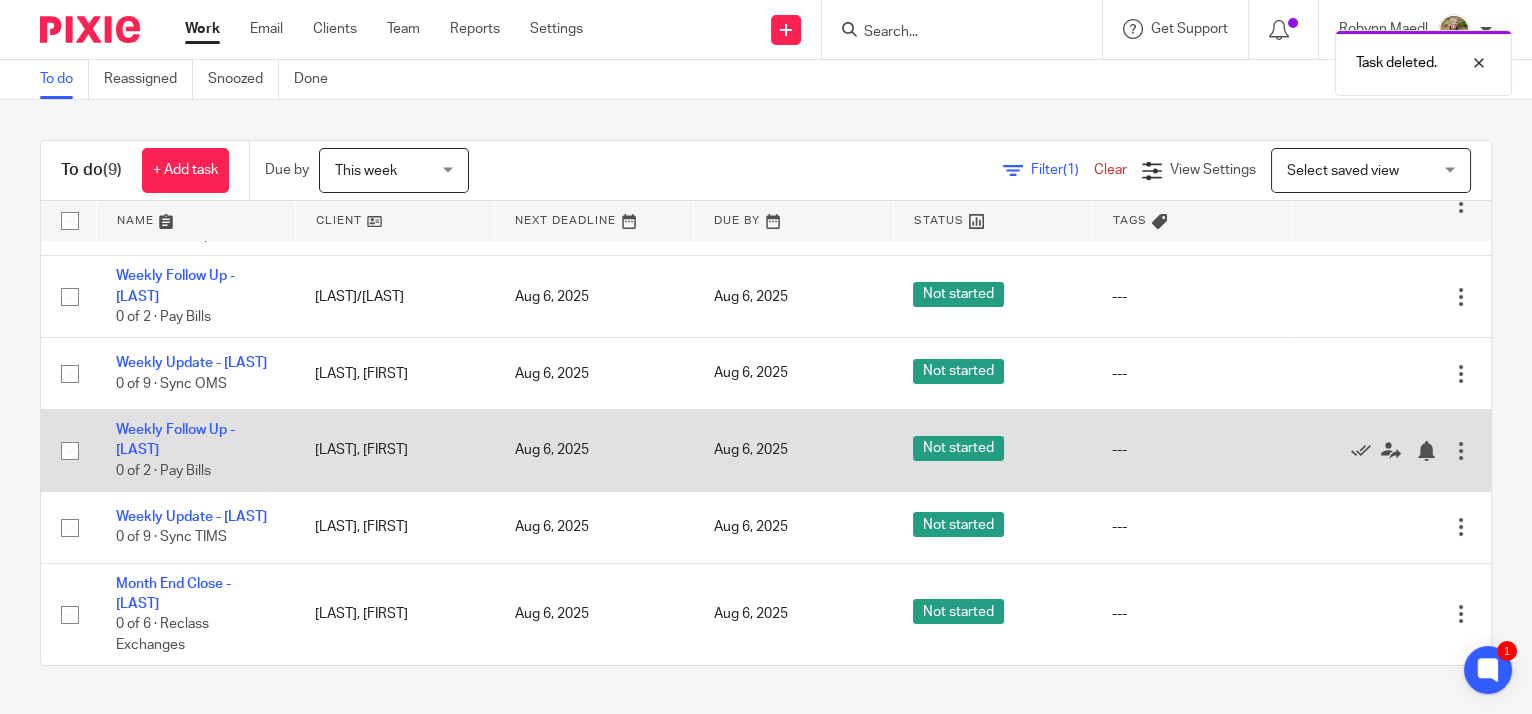 scroll, scrollTop: 9, scrollLeft: 0, axis: vertical 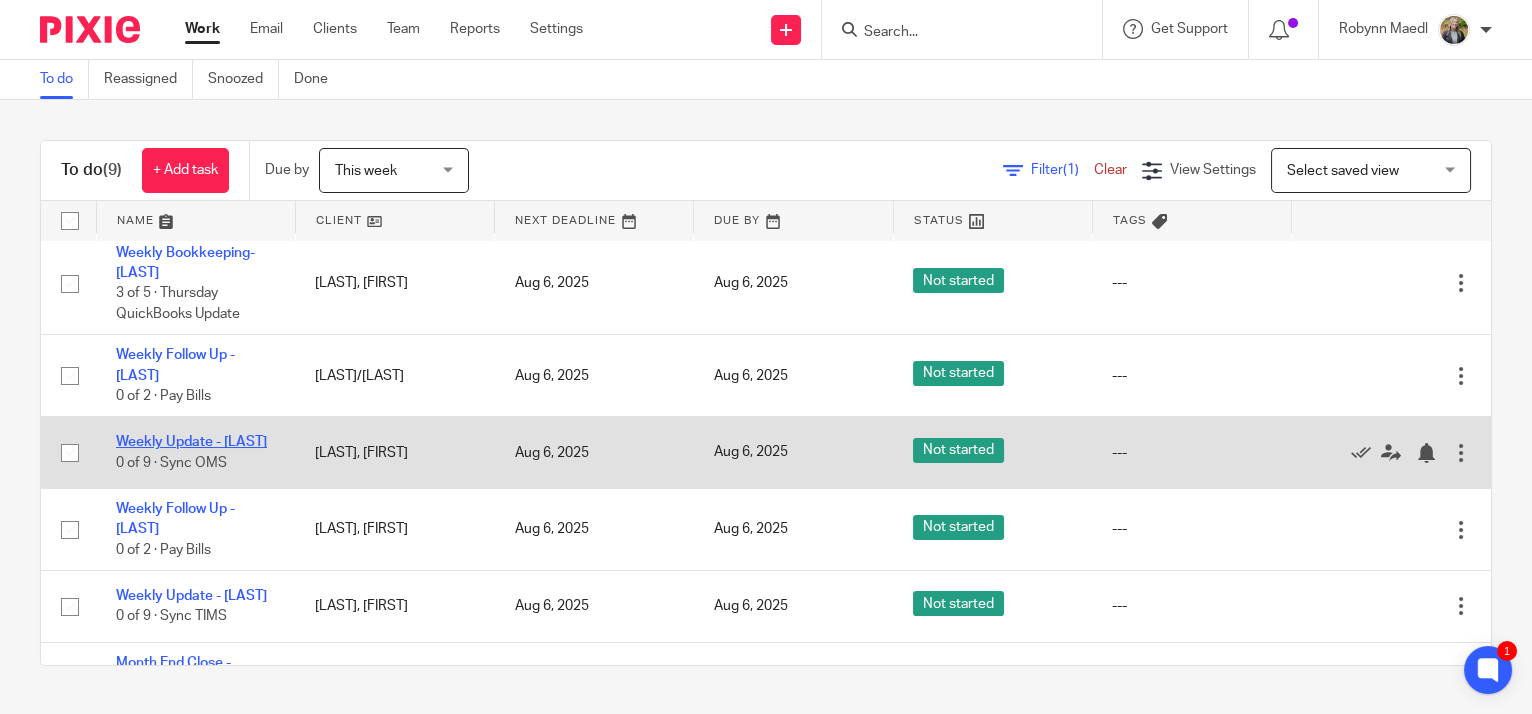 click on "Weekly Update - [LAST]" at bounding box center (191, 442) 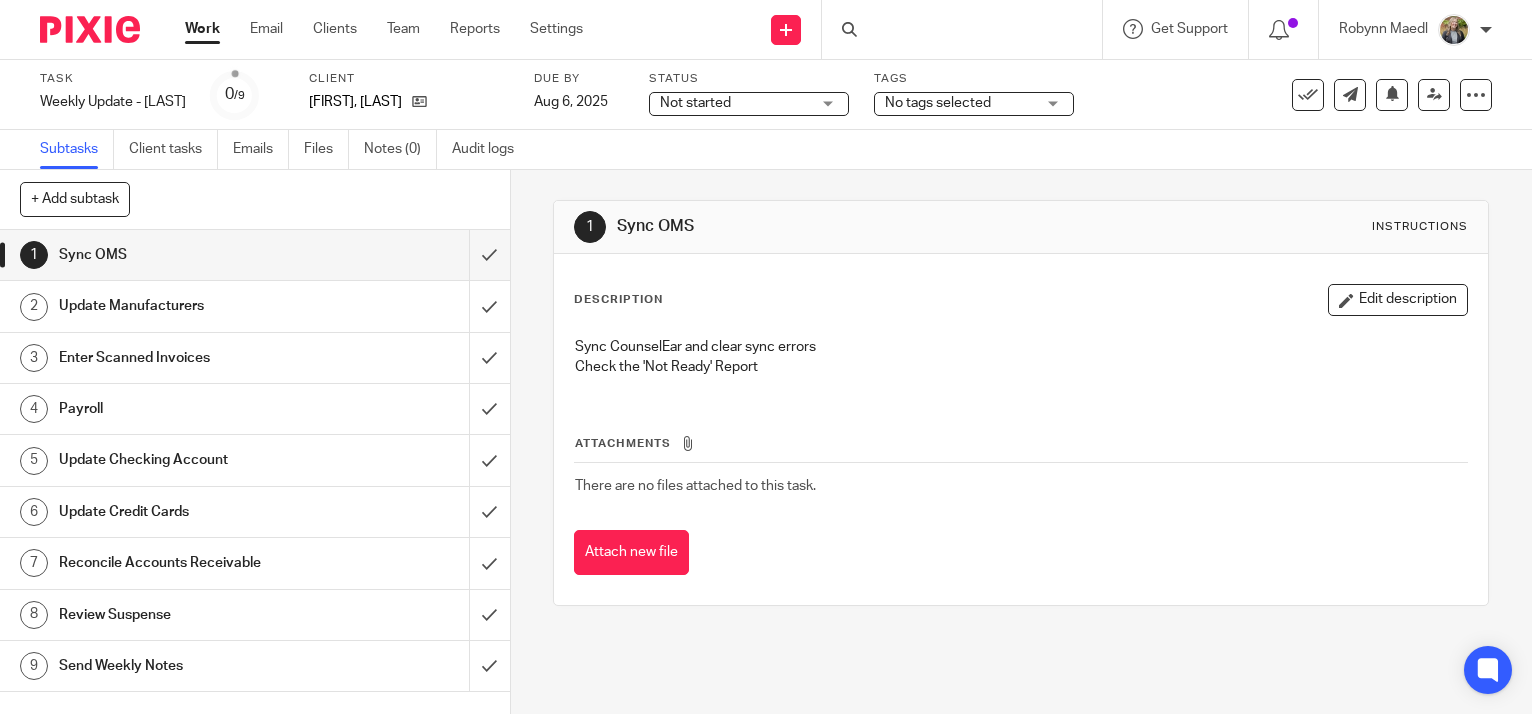 scroll, scrollTop: 0, scrollLeft: 0, axis: both 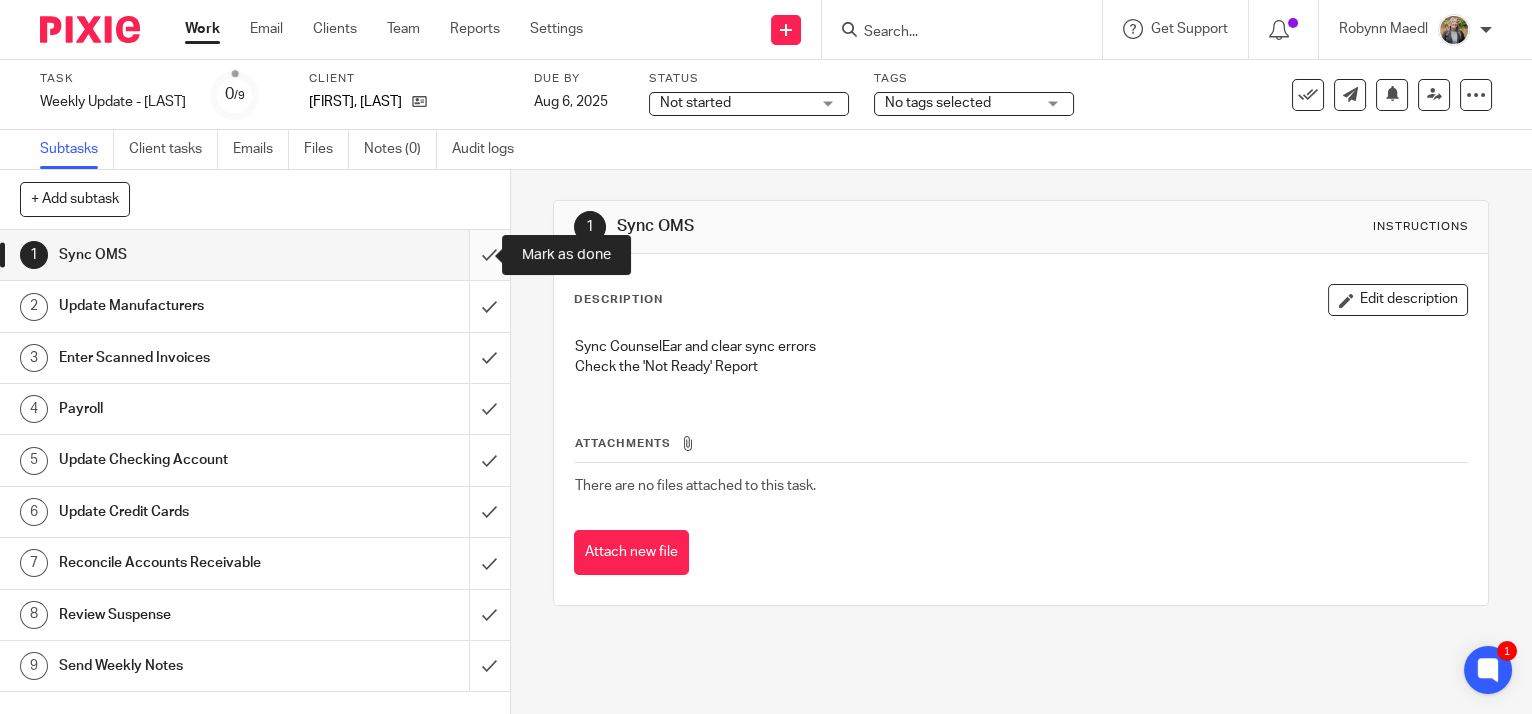 click at bounding box center (255, 255) 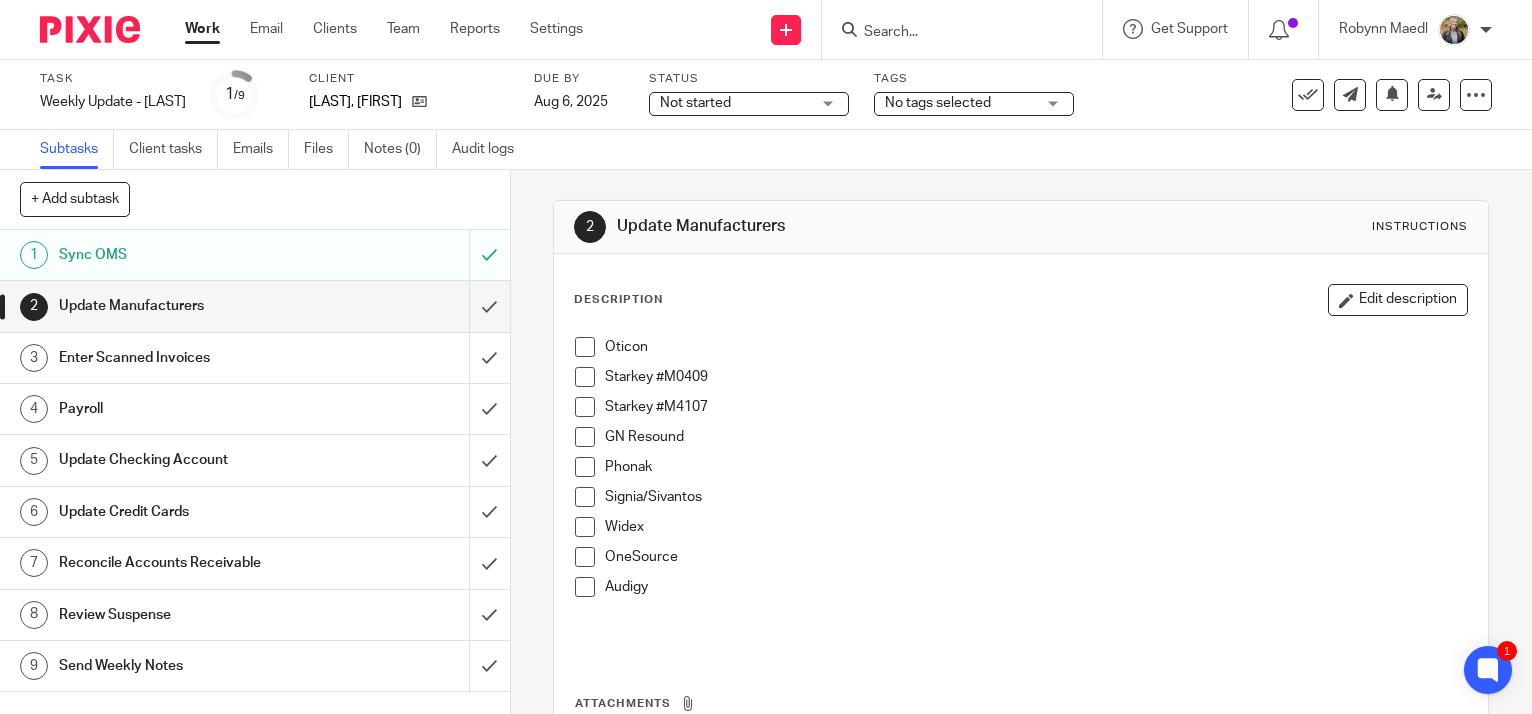 scroll, scrollTop: 0, scrollLeft: 0, axis: both 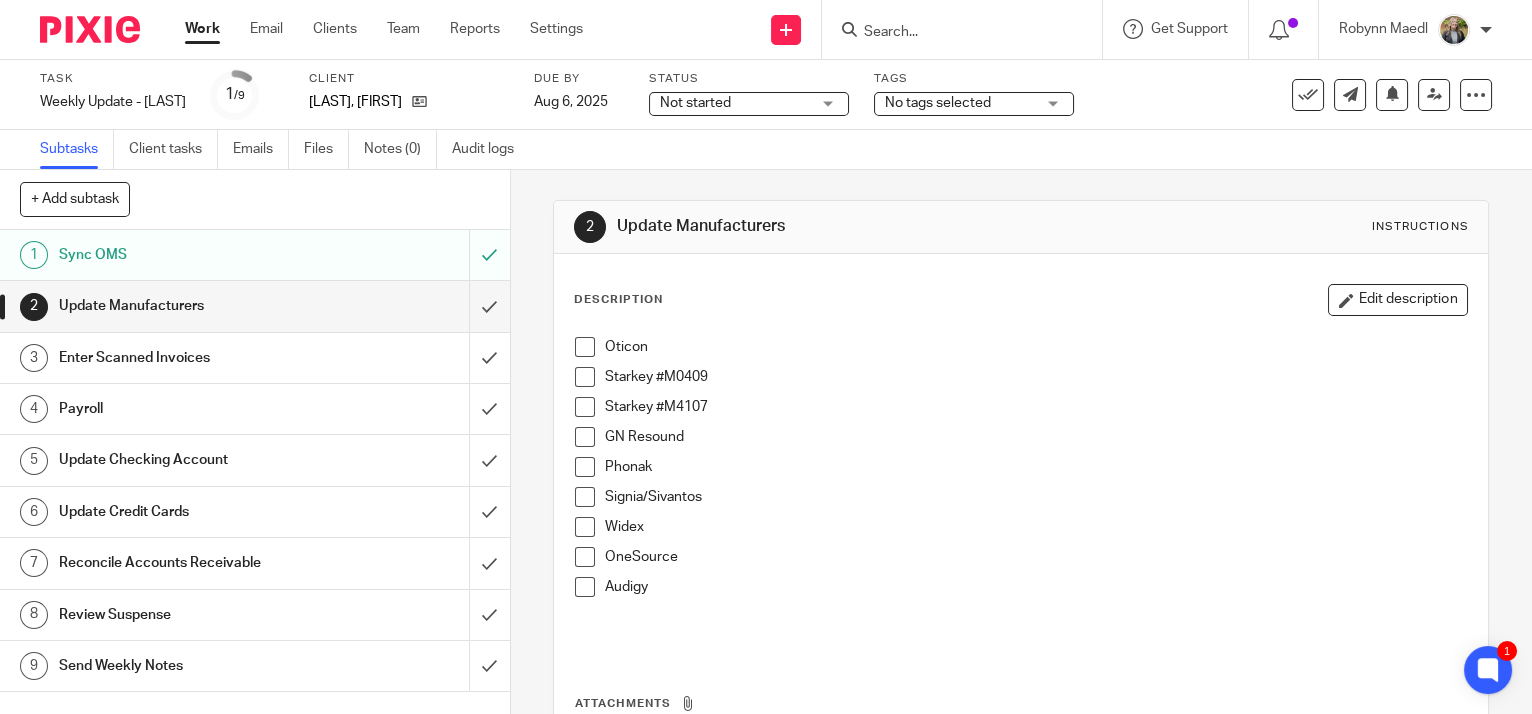 click at bounding box center [585, 437] 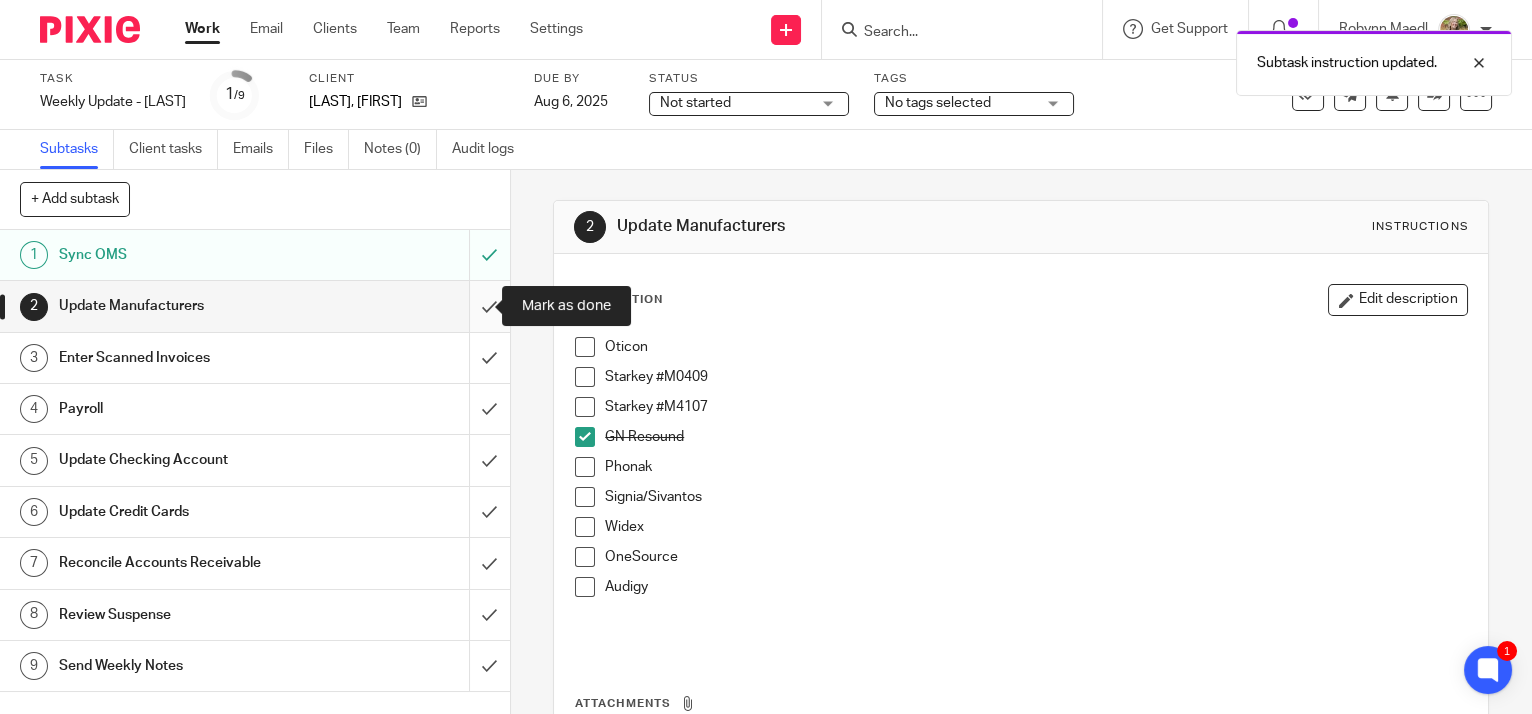 click at bounding box center [255, 306] 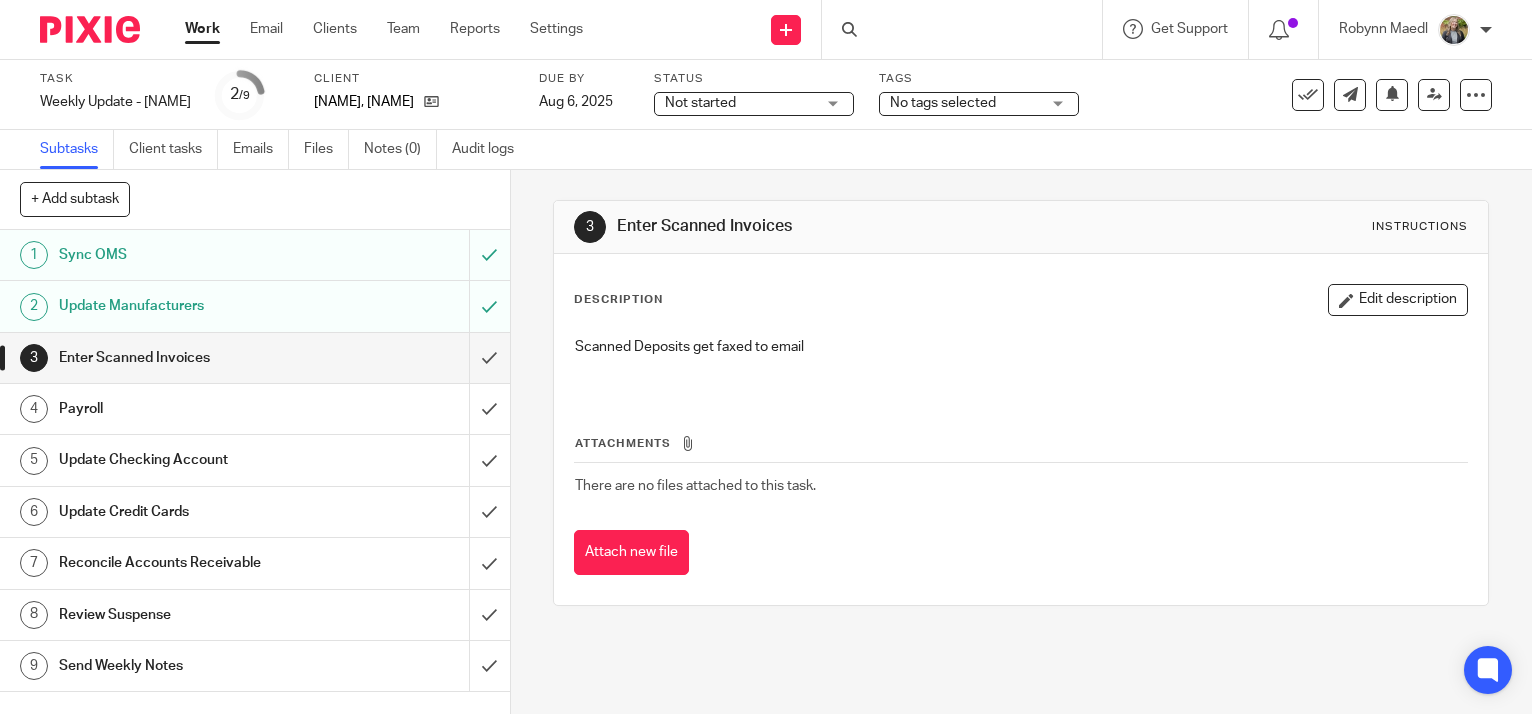 scroll, scrollTop: 0, scrollLeft: 0, axis: both 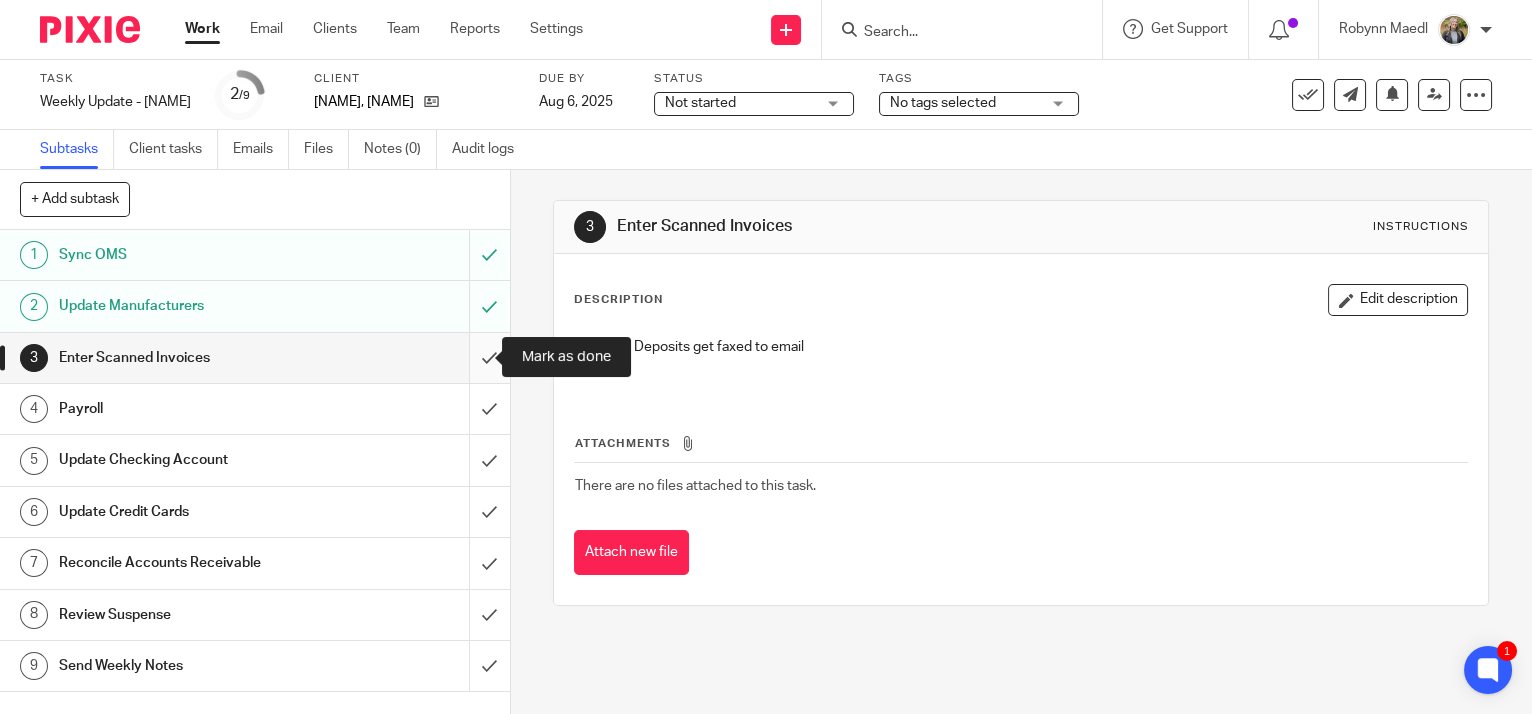 click at bounding box center (255, 358) 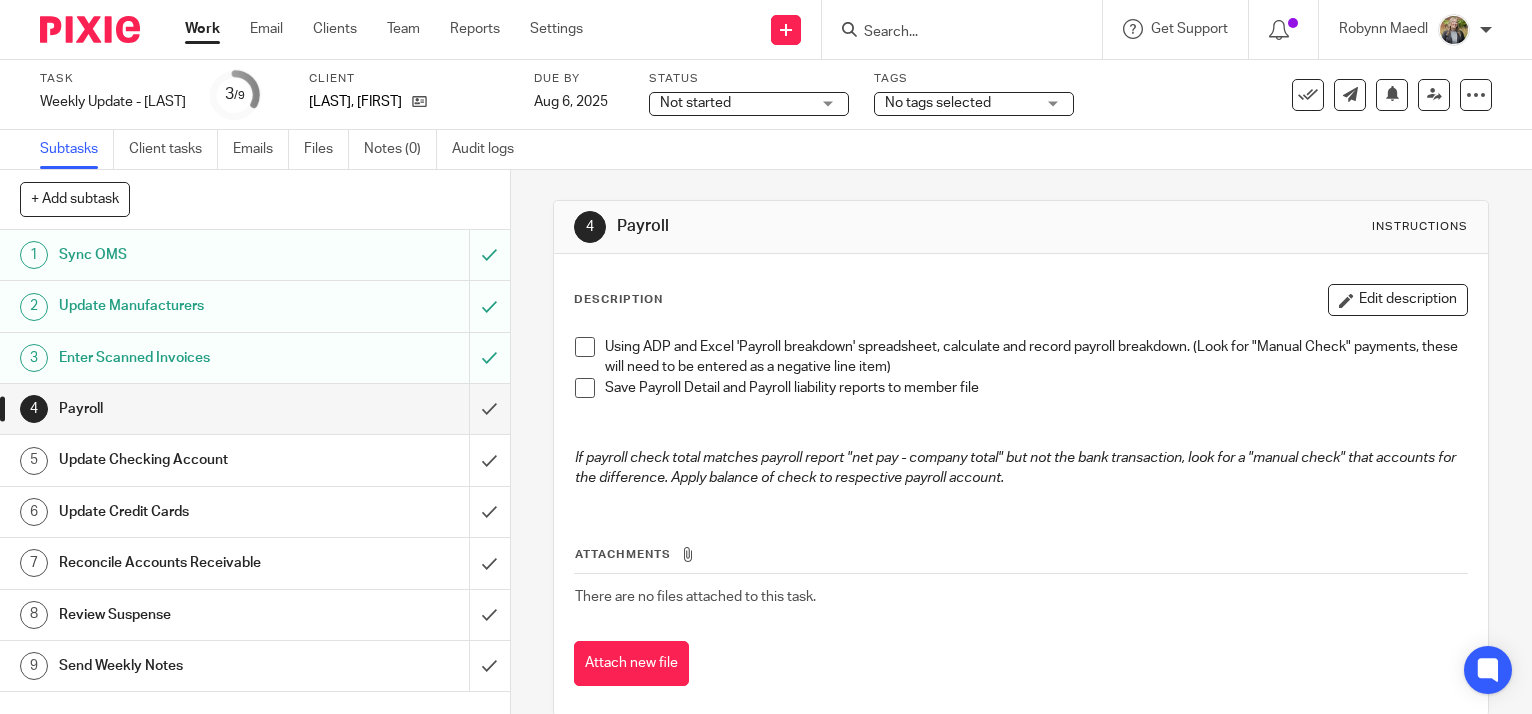 scroll, scrollTop: 0, scrollLeft: 0, axis: both 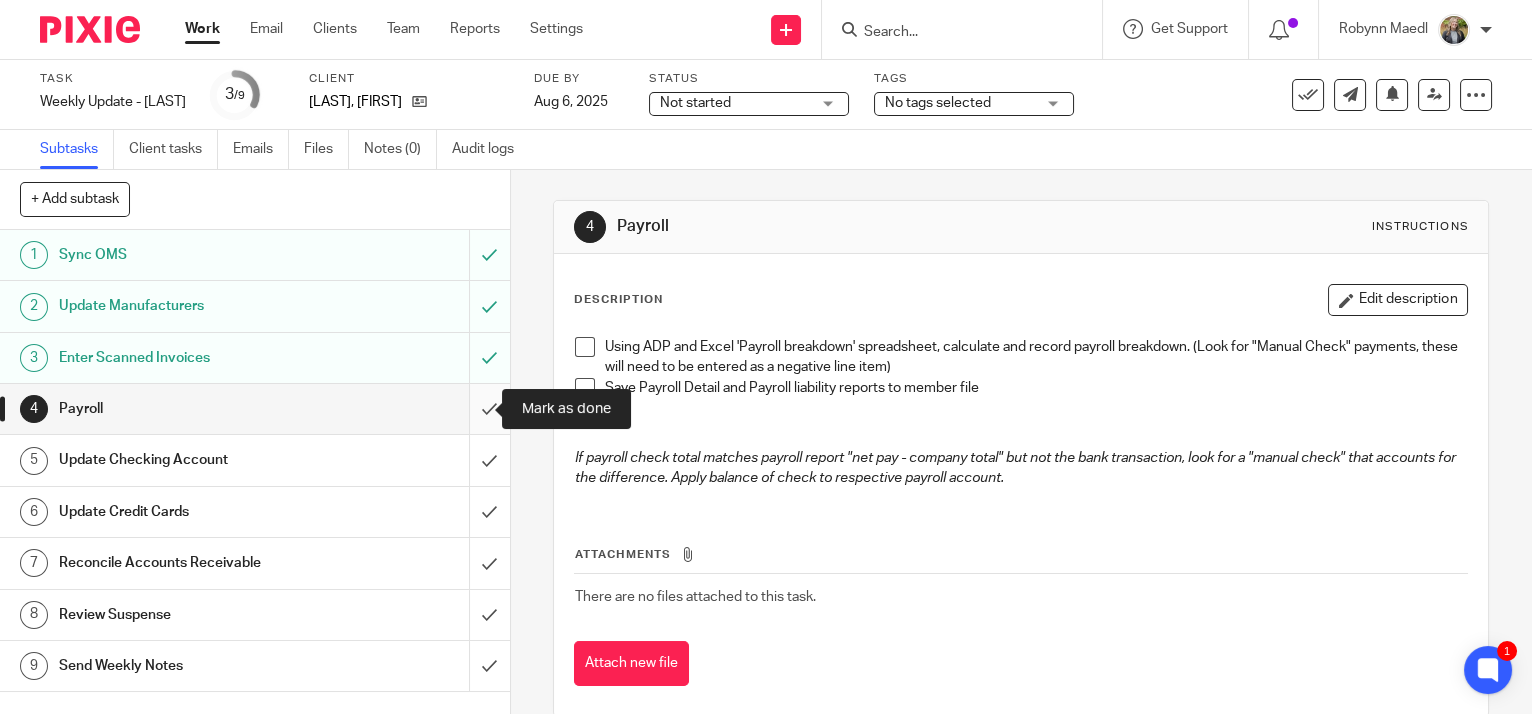 click at bounding box center (255, 409) 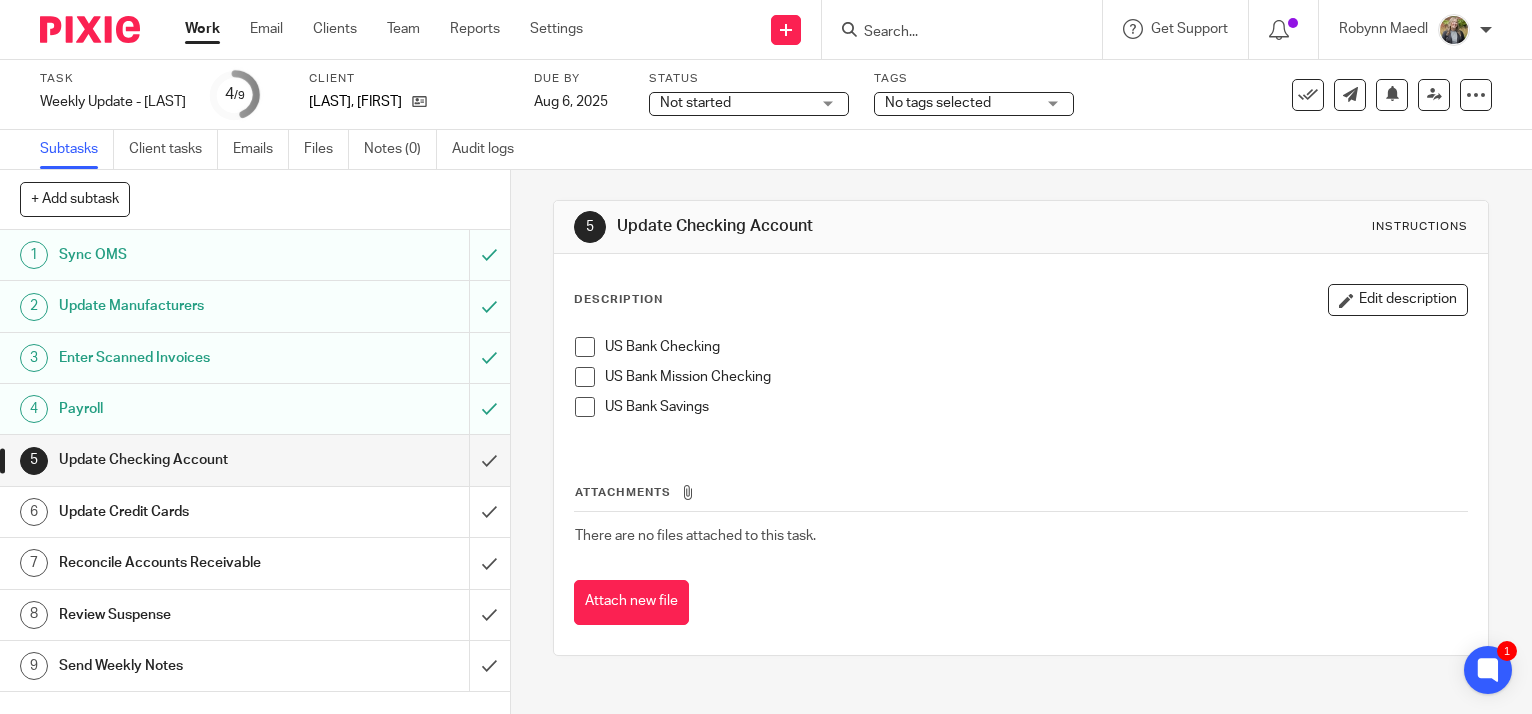 scroll, scrollTop: 0, scrollLeft: 0, axis: both 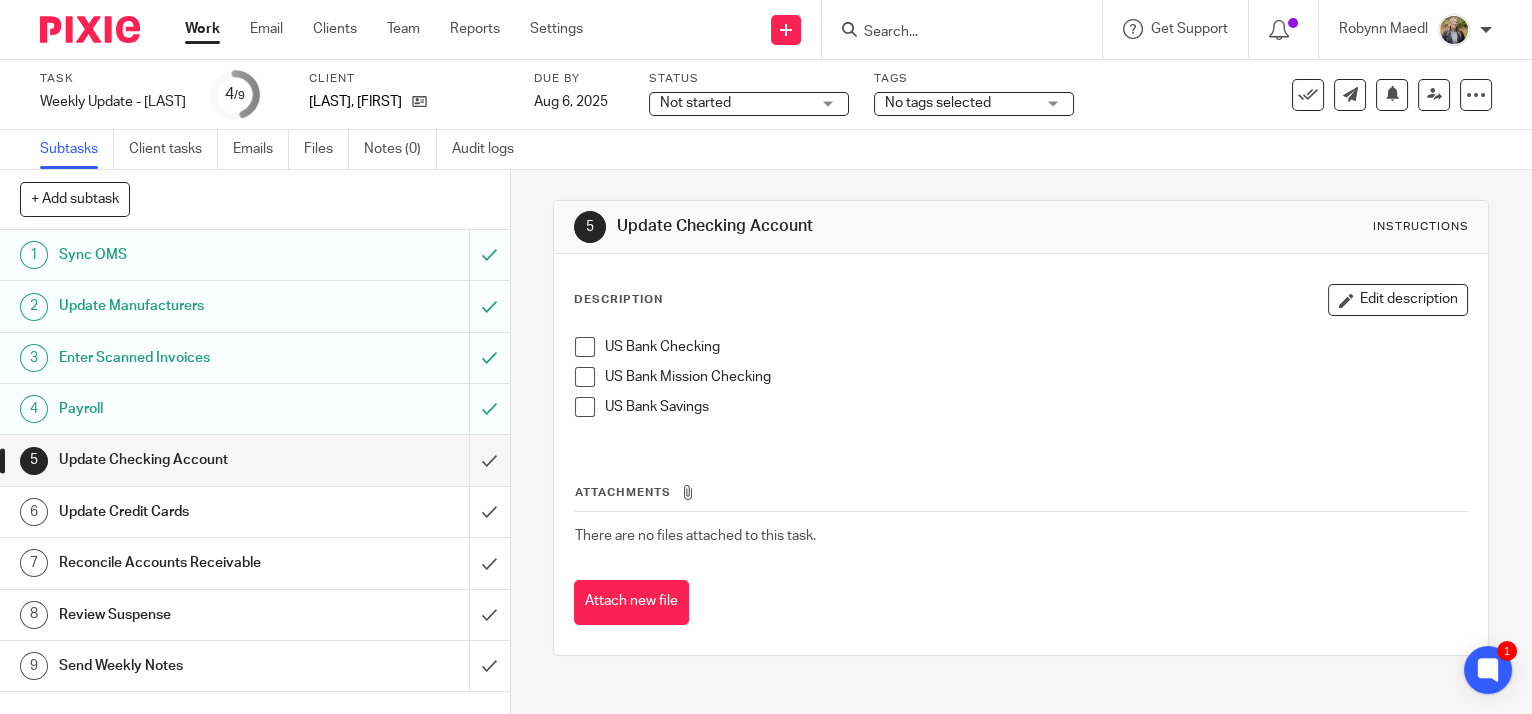 click at bounding box center (585, 347) 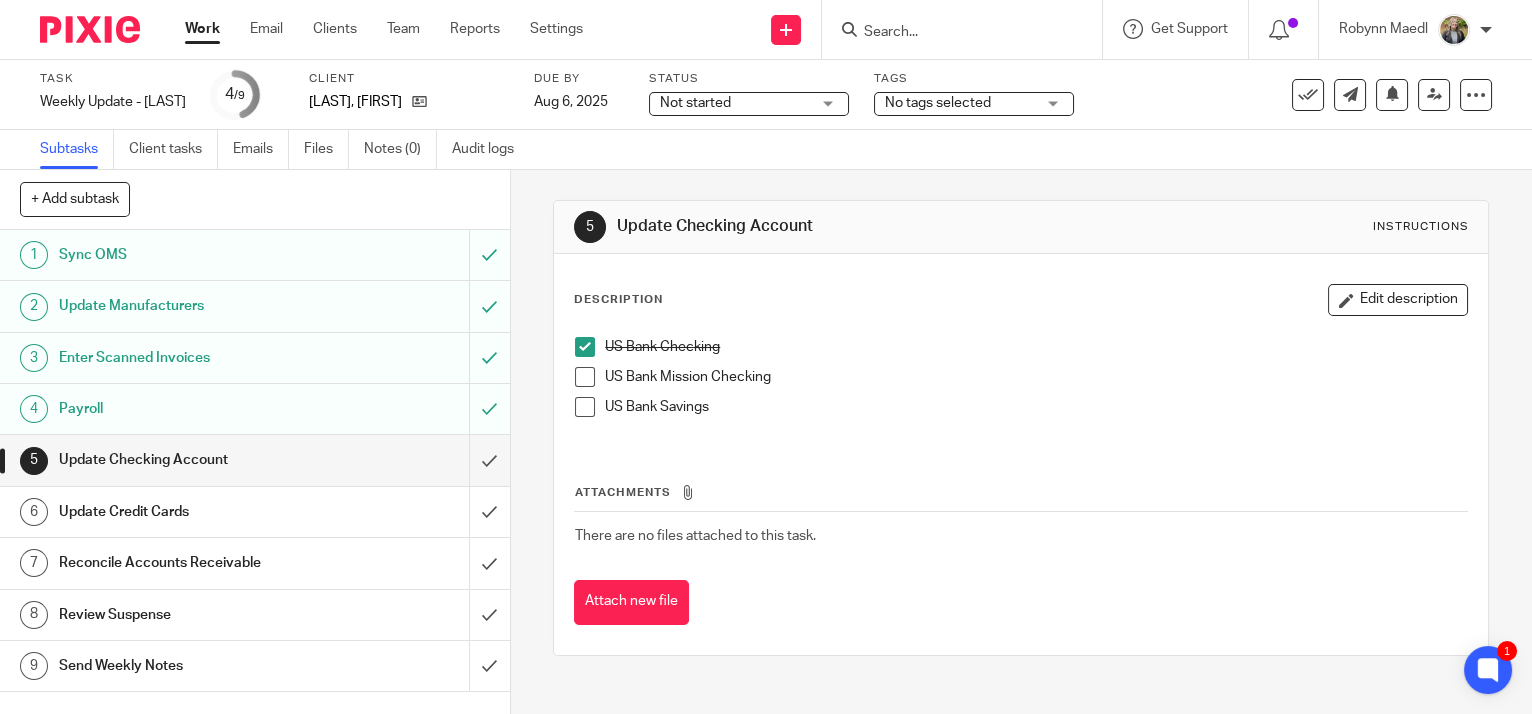 click at bounding box center (585, 377) 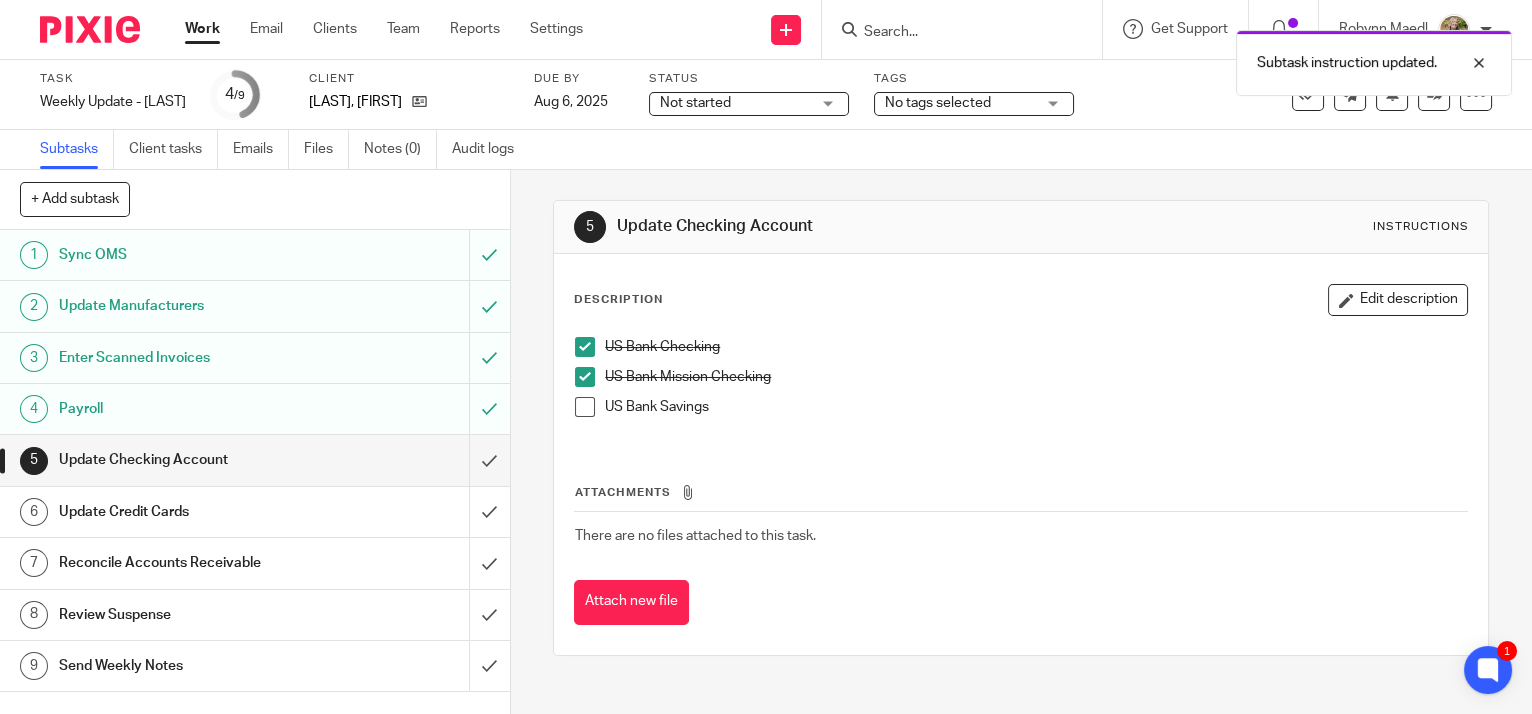 click at bounding box center [585, 407] 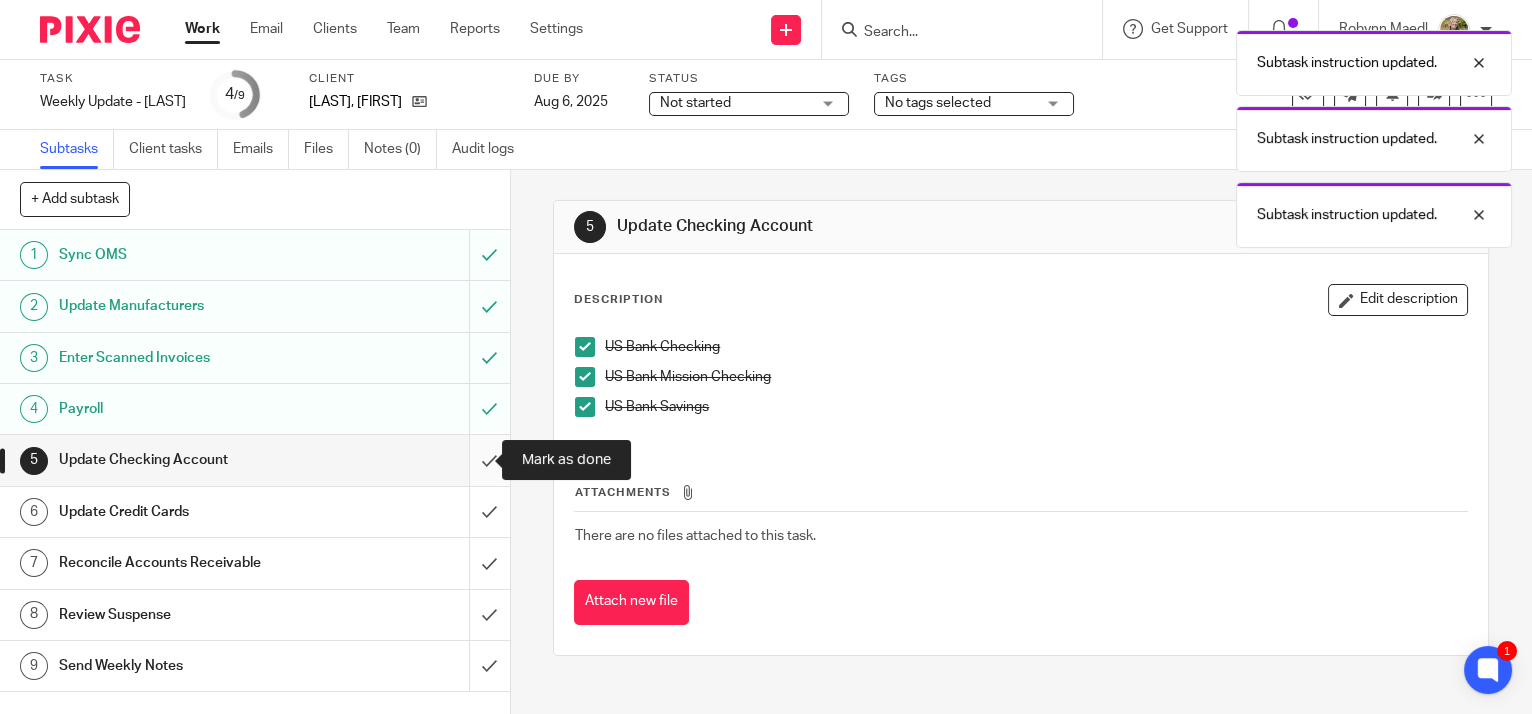 click at bounding box center (255, 460) 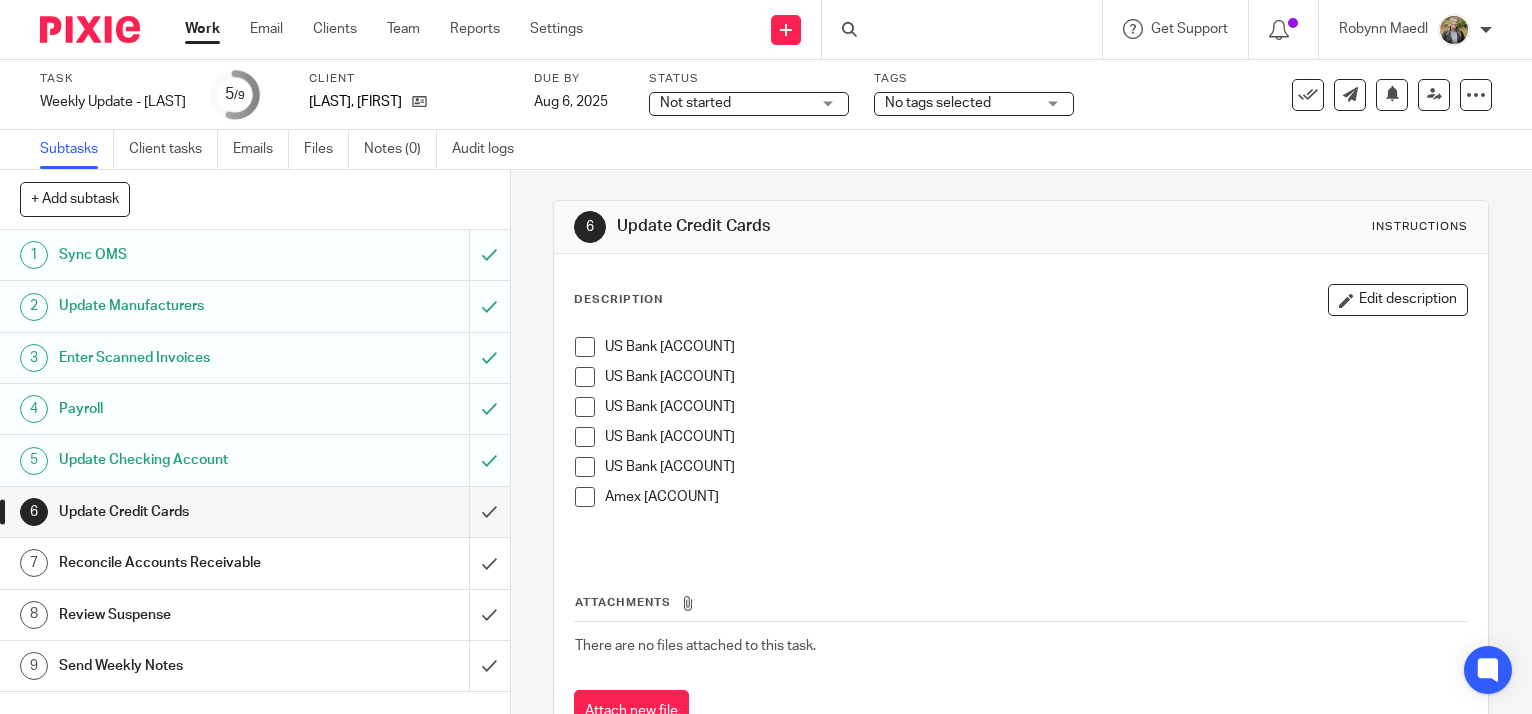 scroll, scrollTop: 0, scrollLeft: 0, axis: both 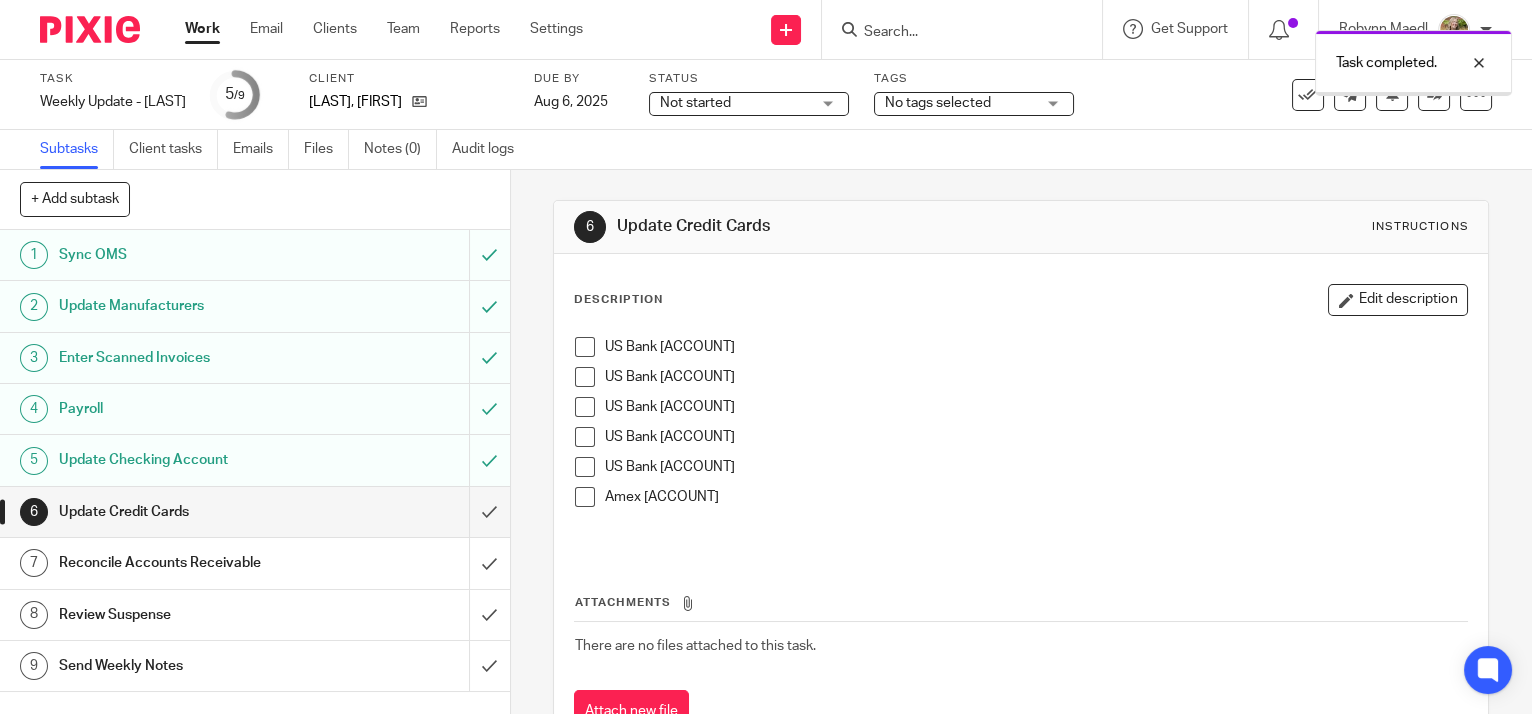 click at bounding box center (585, 347) 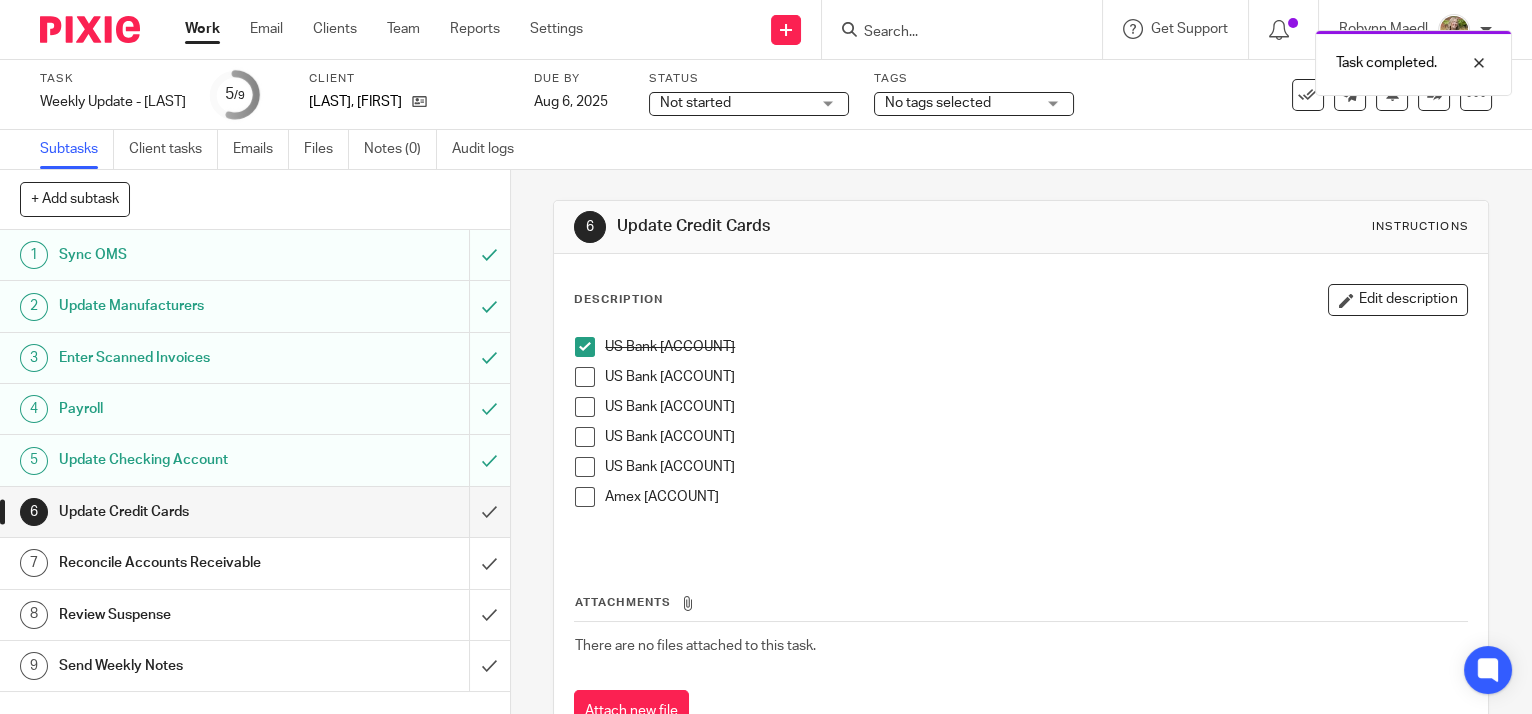click at bounding box center (585, 377) 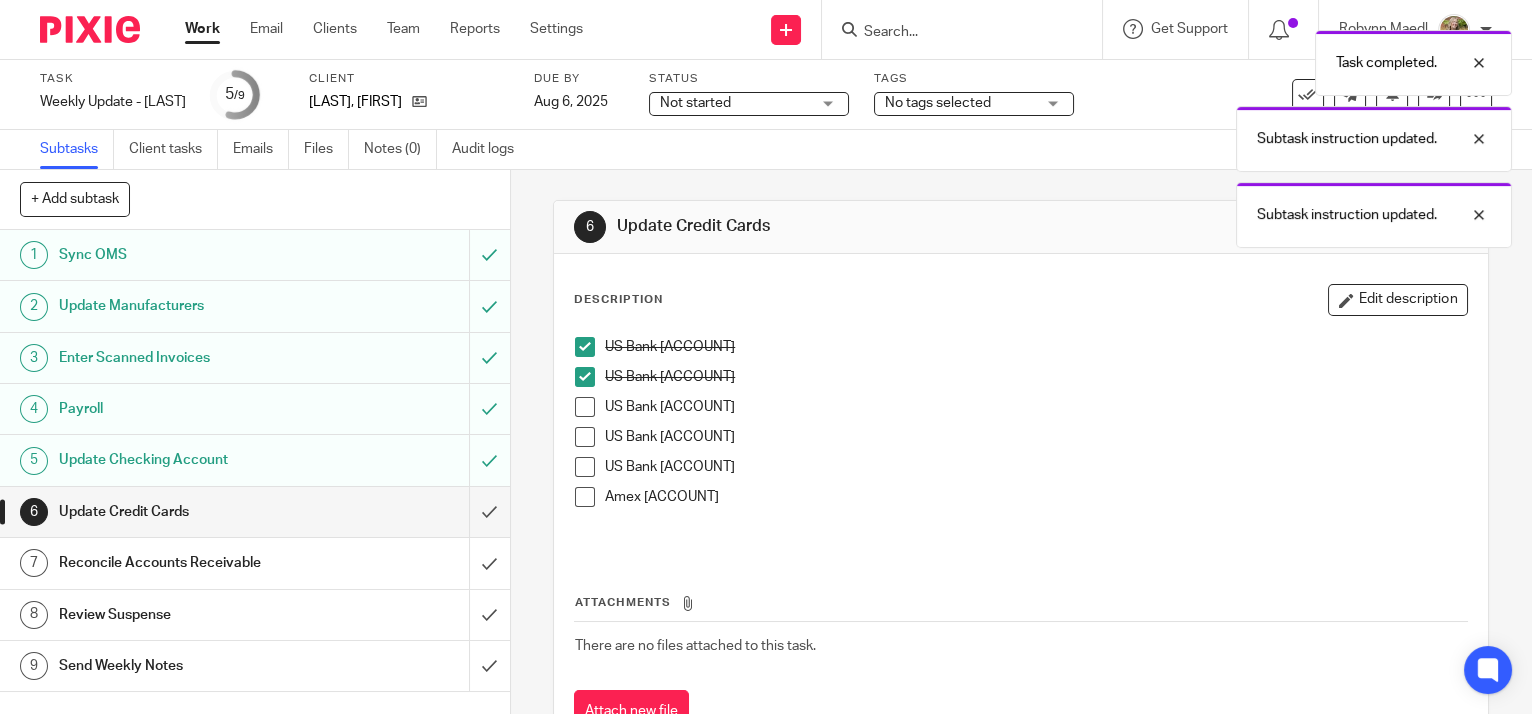 click at bounding box center (585, 407) 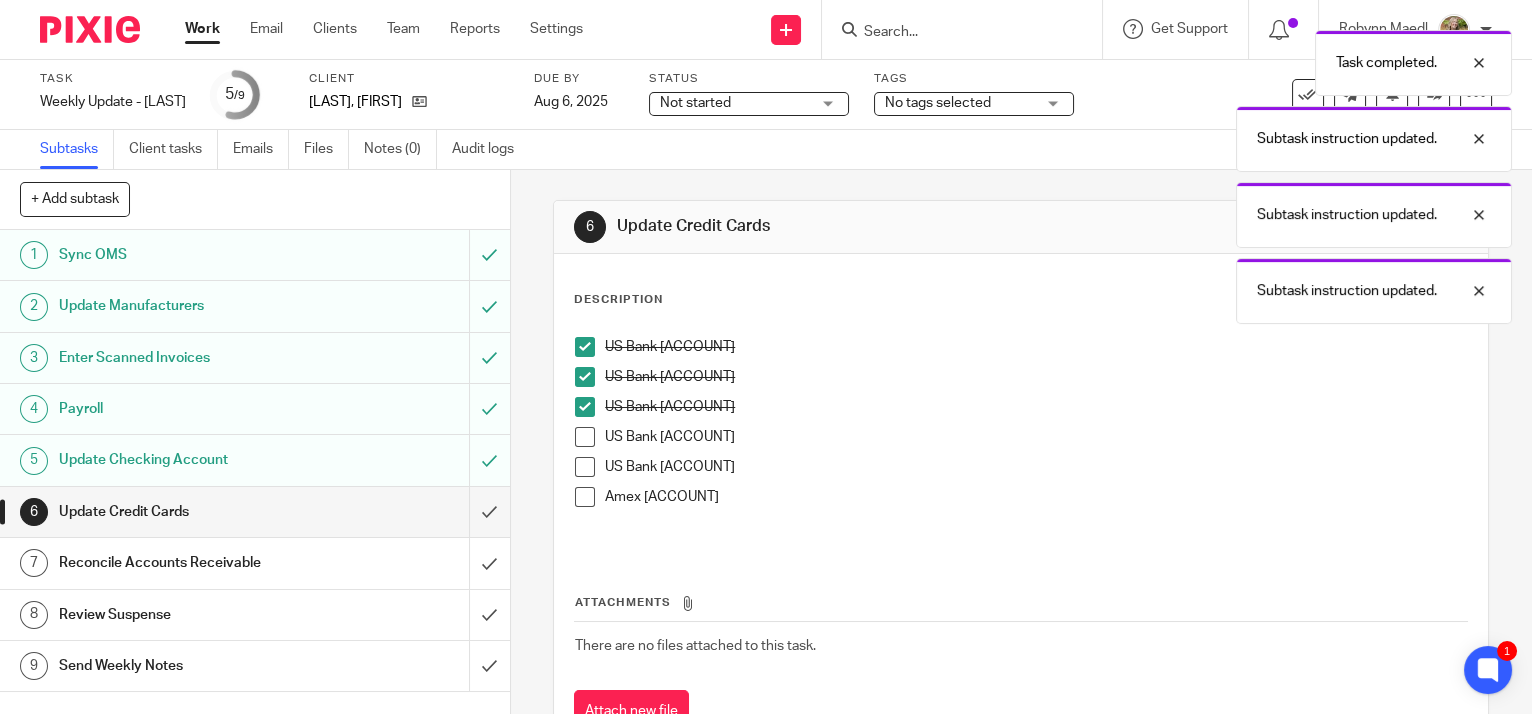 click at bounding box center (585, 437) 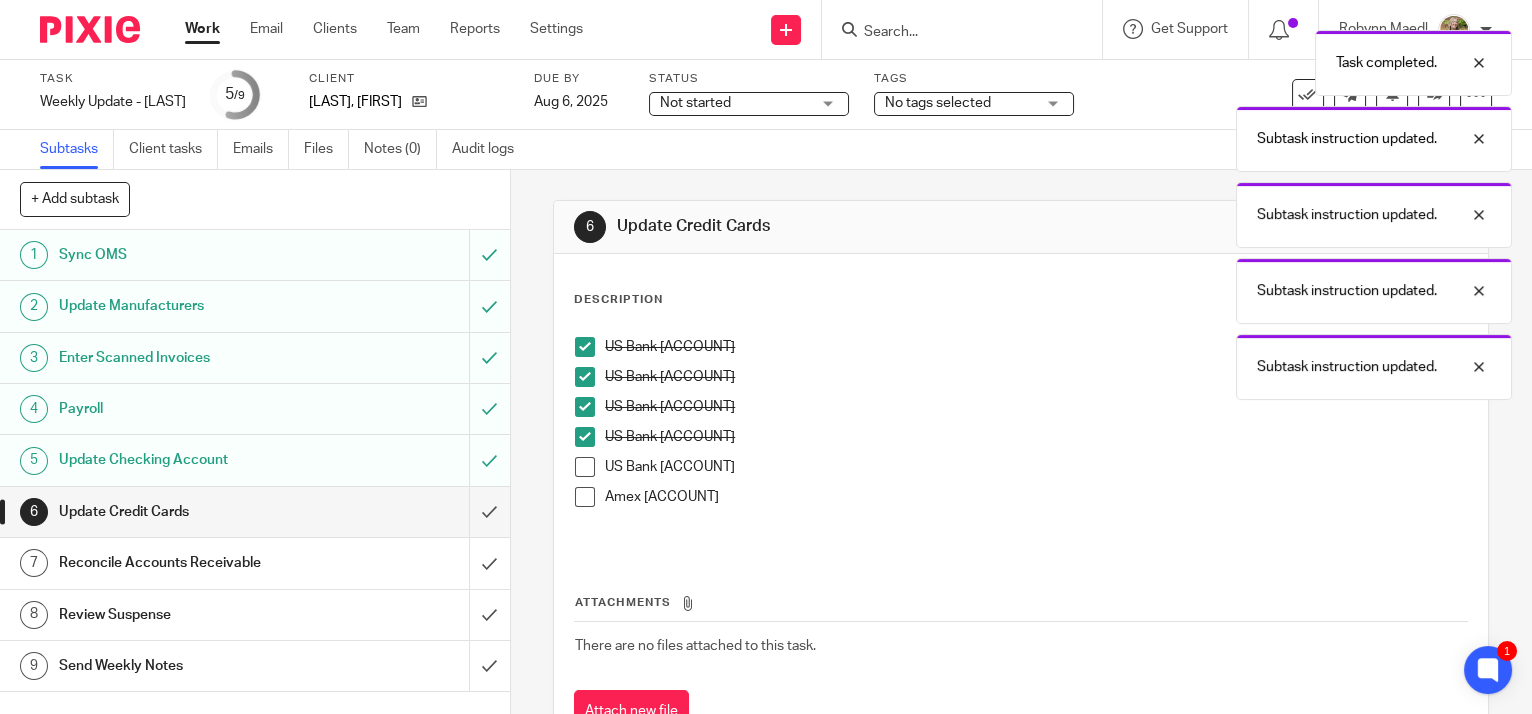 click at bounding box center [585, 467] 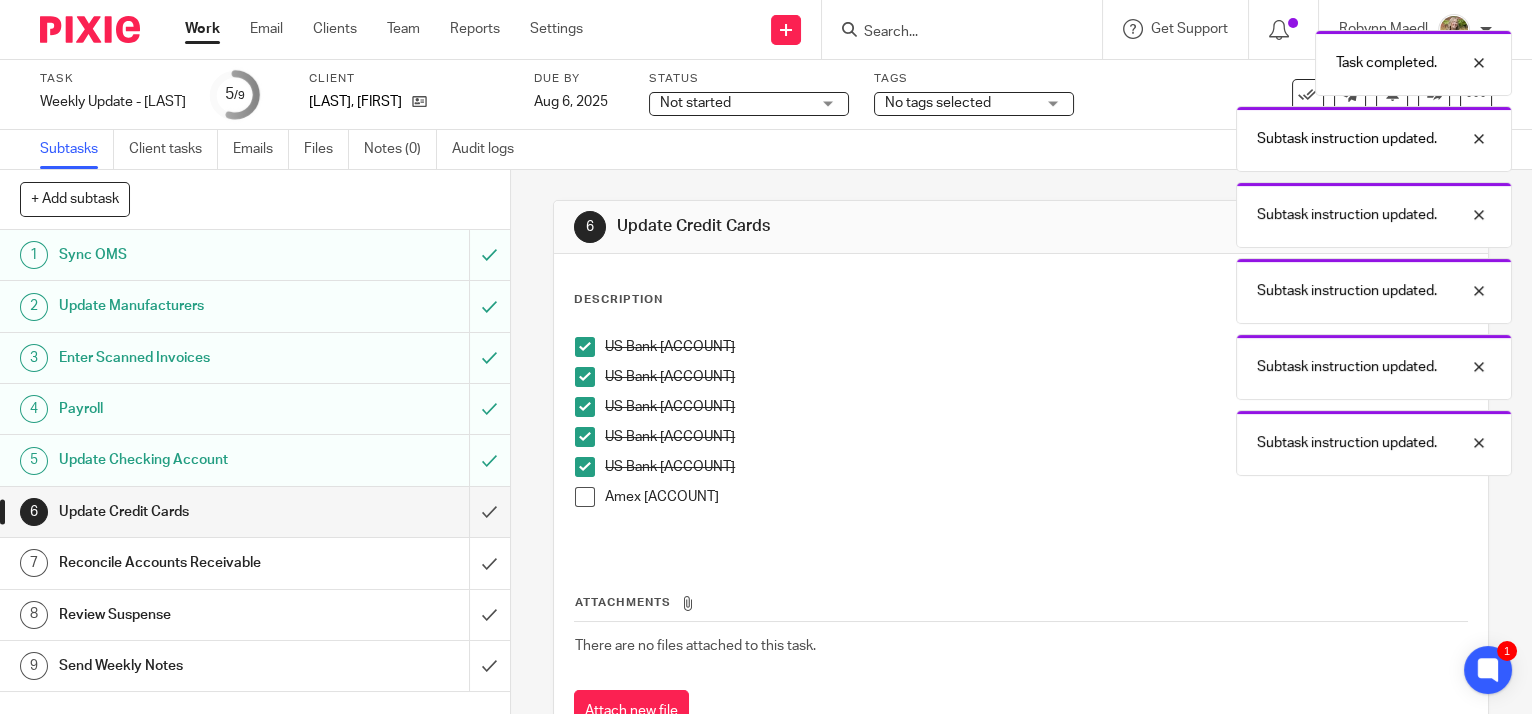 click at bounding box center [585, 497] 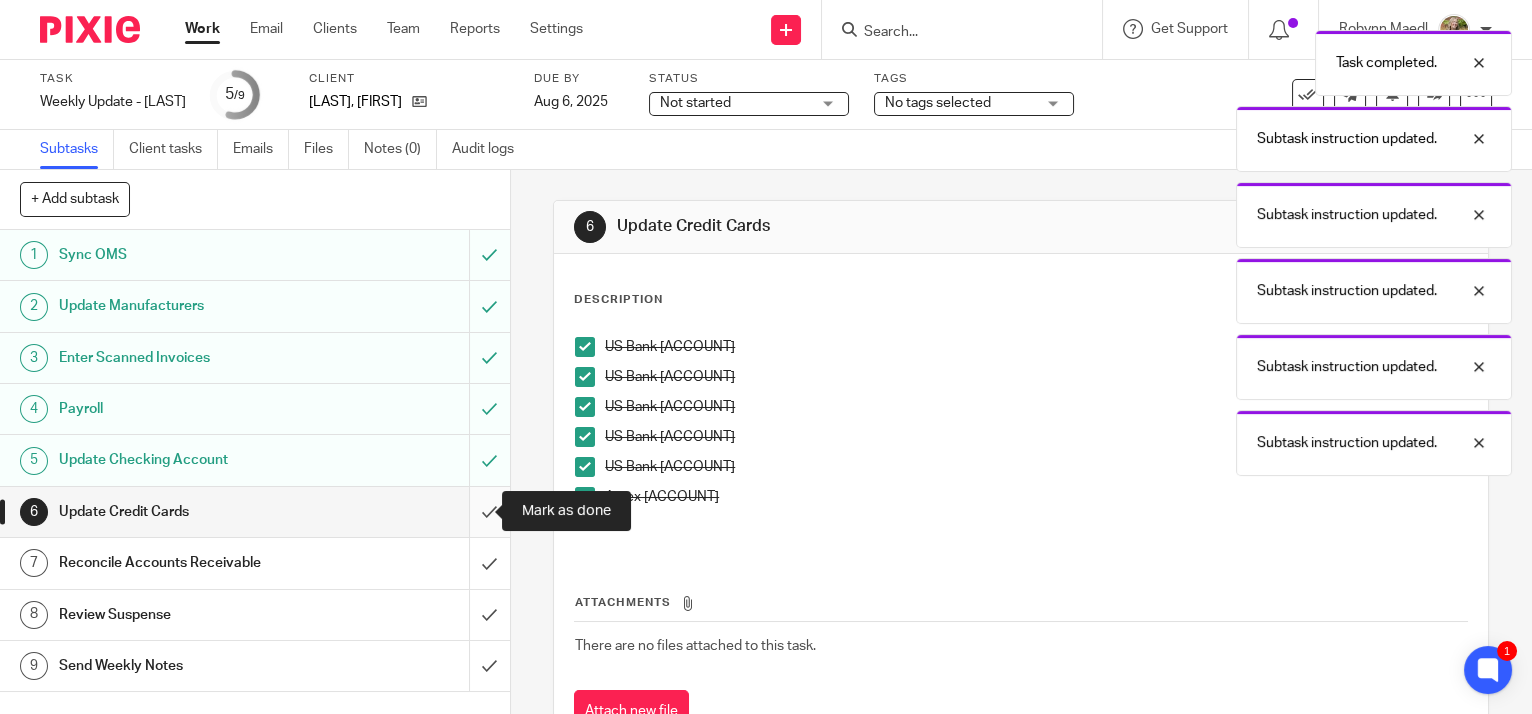 click at bounding box center [255, 512] 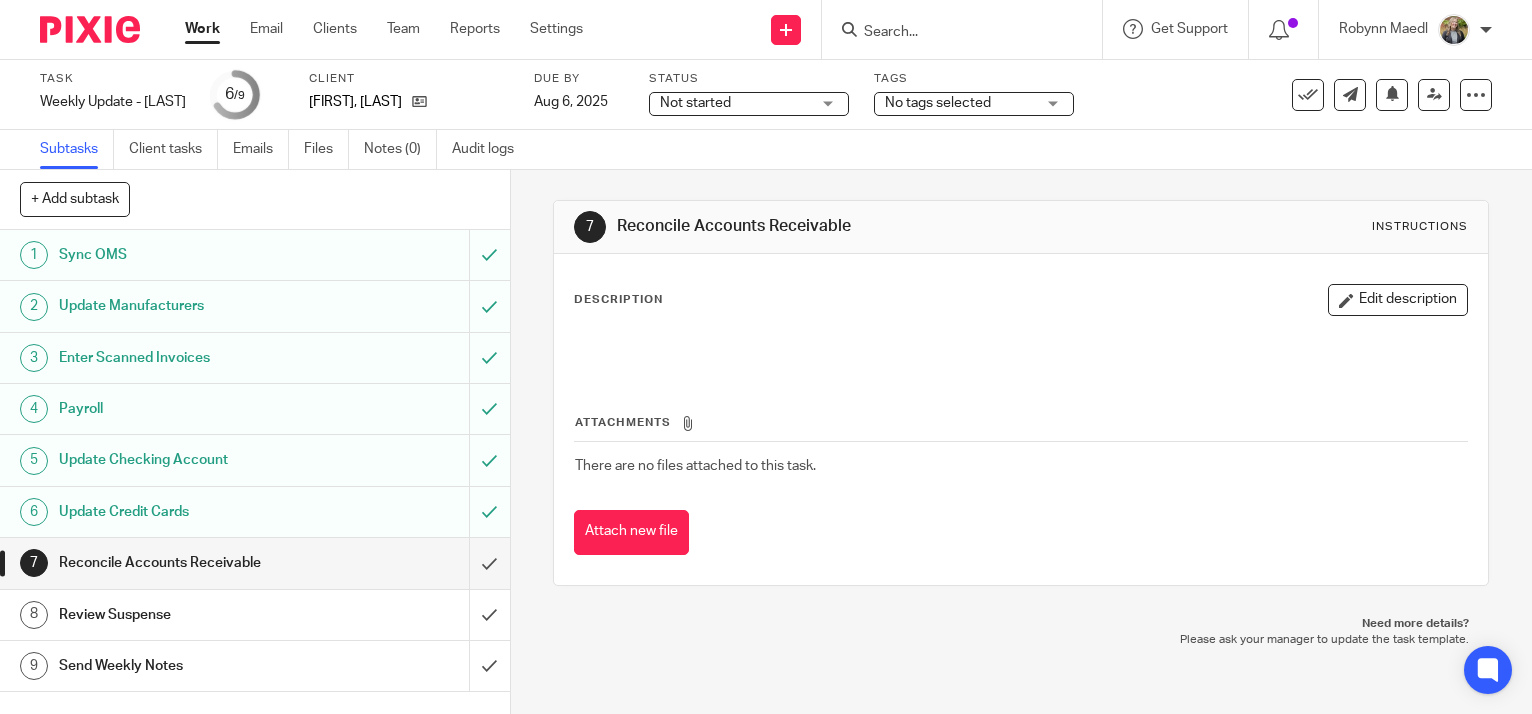 scroll, scrollTop: 0, scrollLeft: 0, axis: both 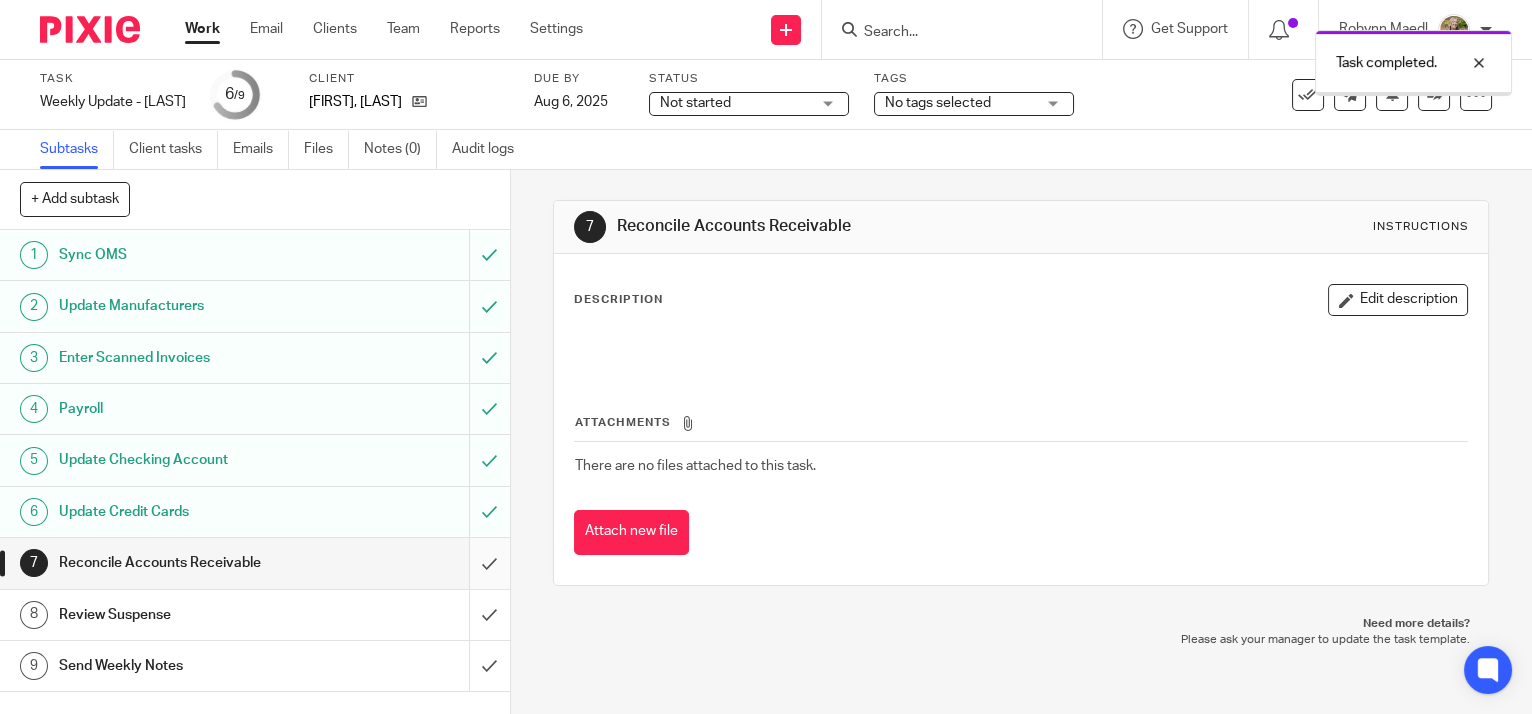 click at bounding box center [255, 563] 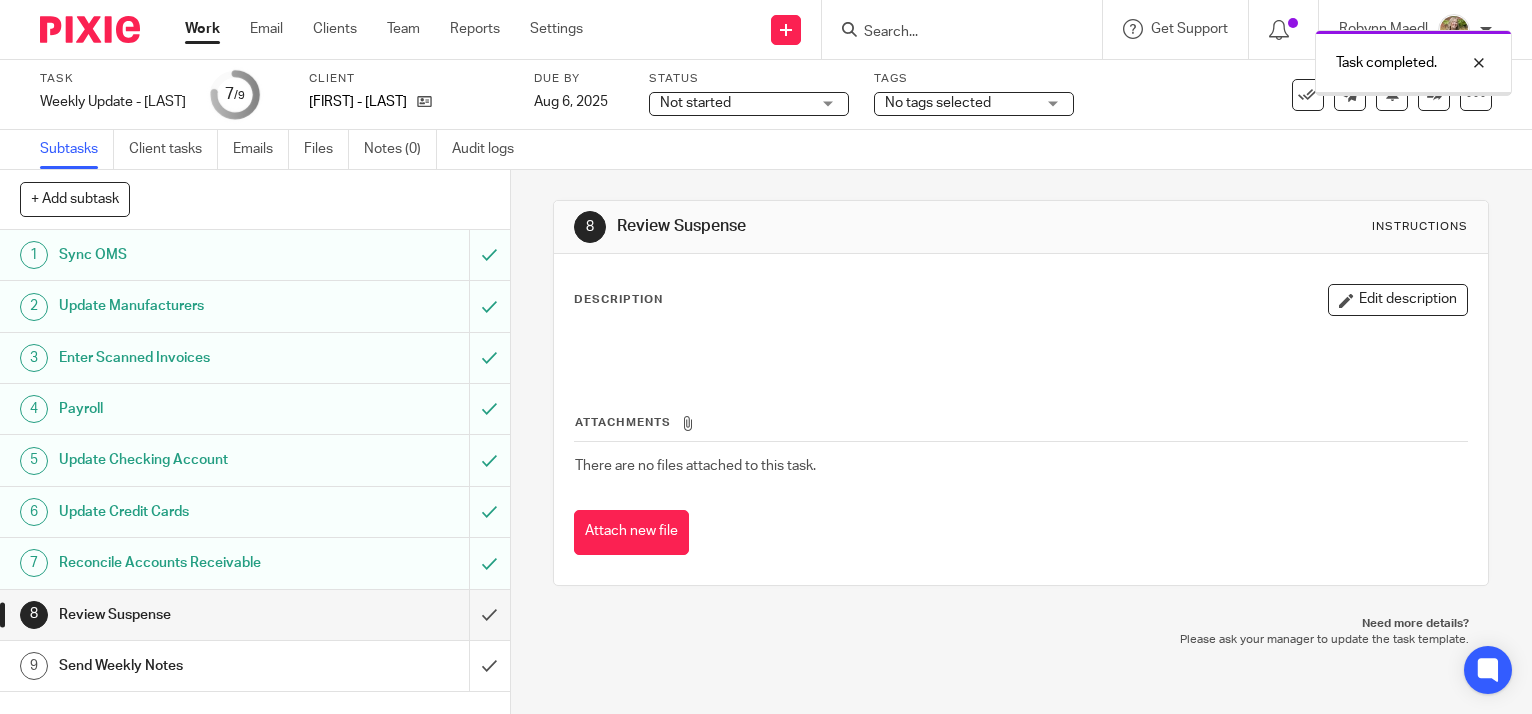scroll, scrollTop: 0, scrollLeft: 0, axis: both 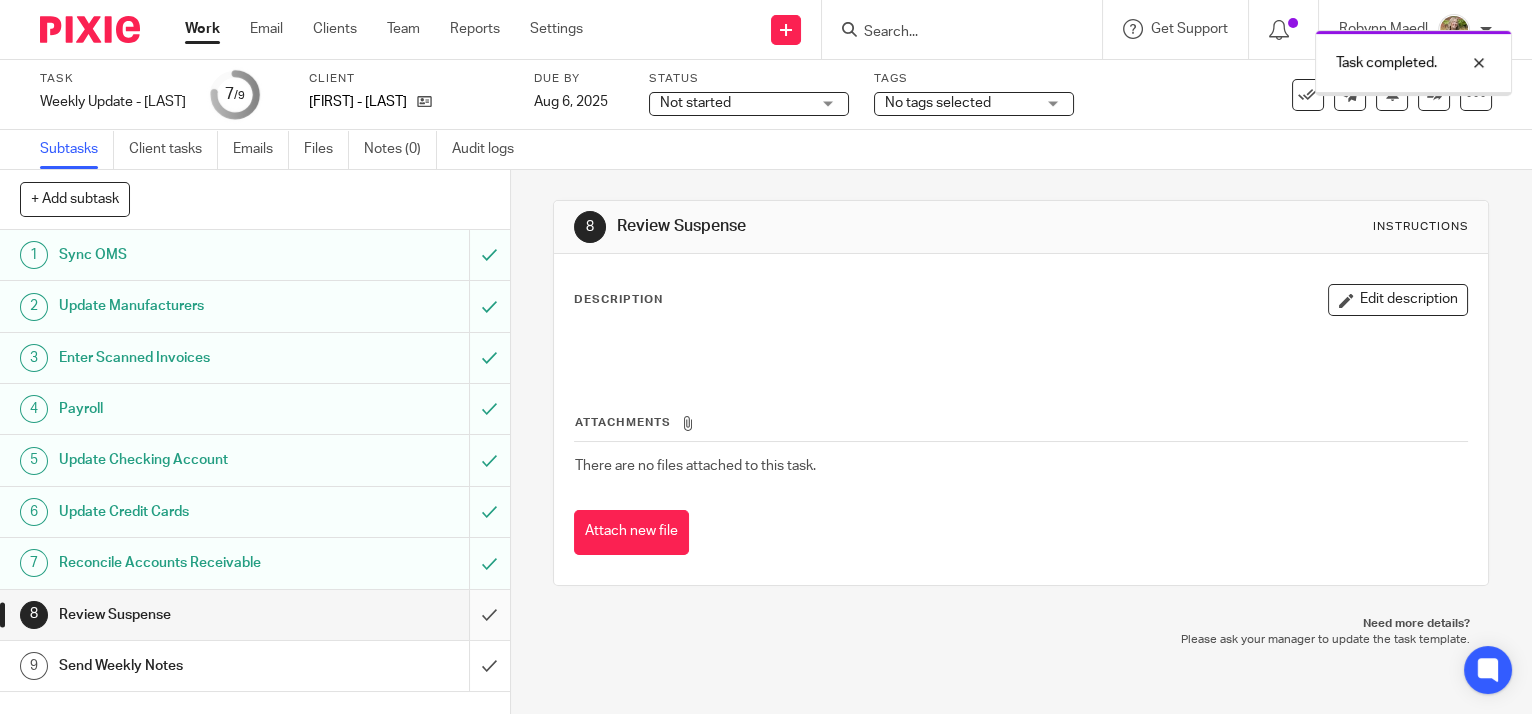 click at bounding box center (255, 615) 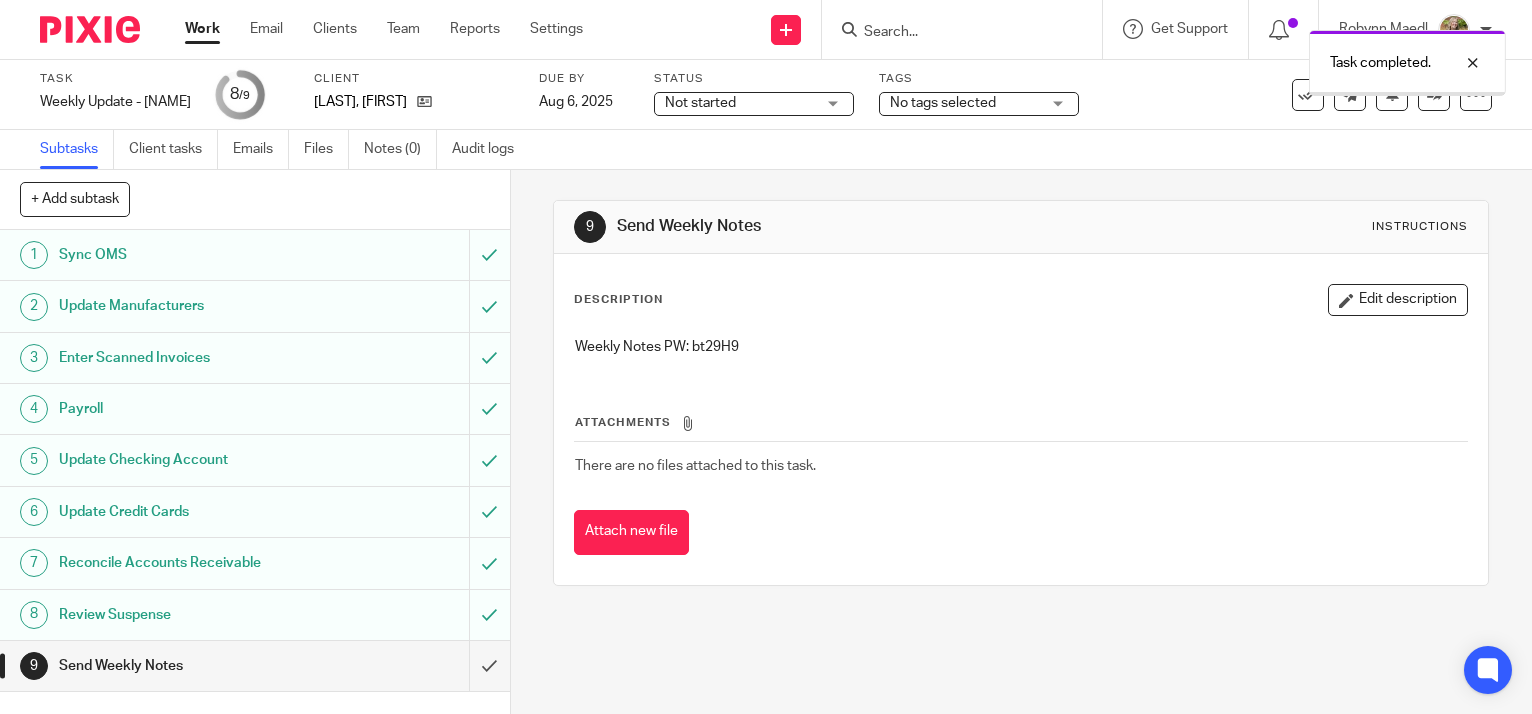 scroll, scrollTop: 0, scrollLeft: 0, axis: both 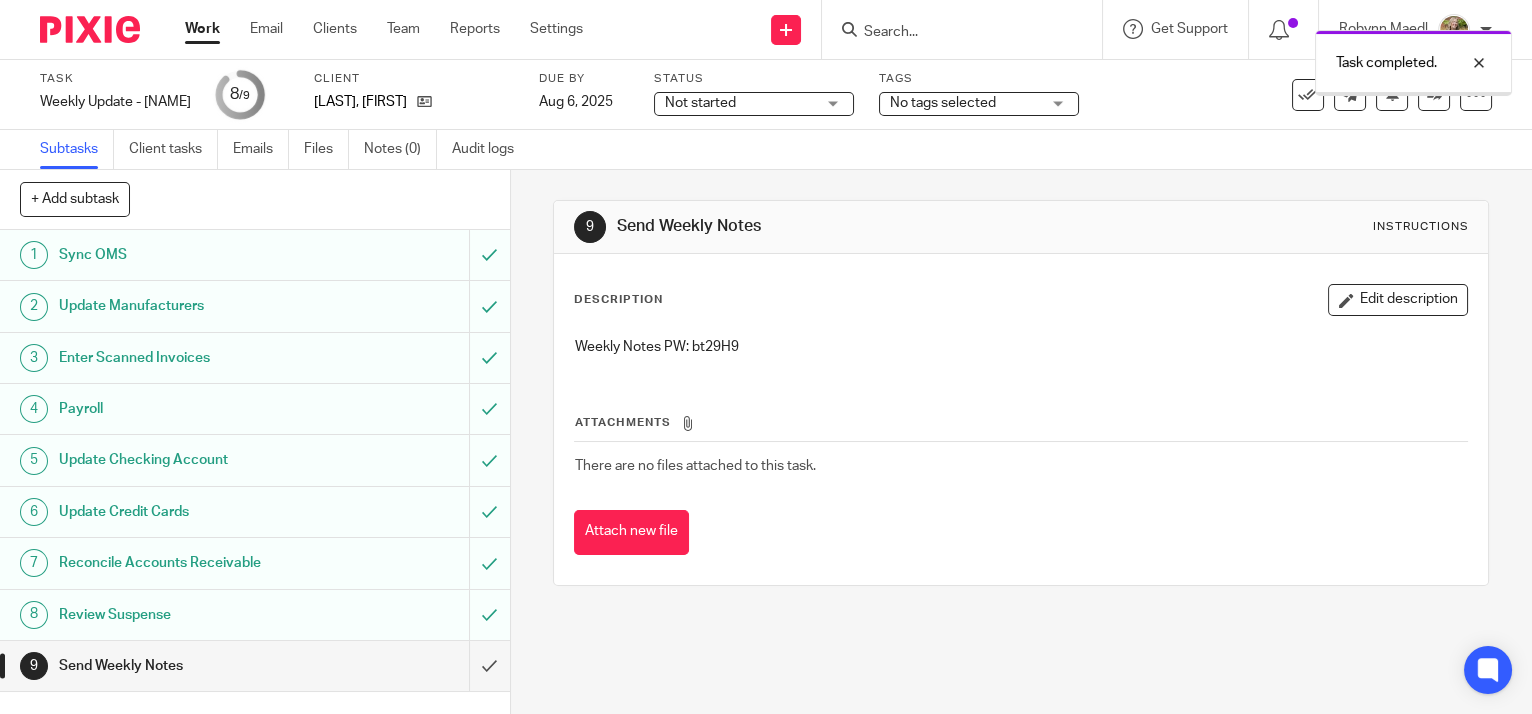 click on "Weekly Notes PW: bt29H9" at bounding box center [1021, 347] 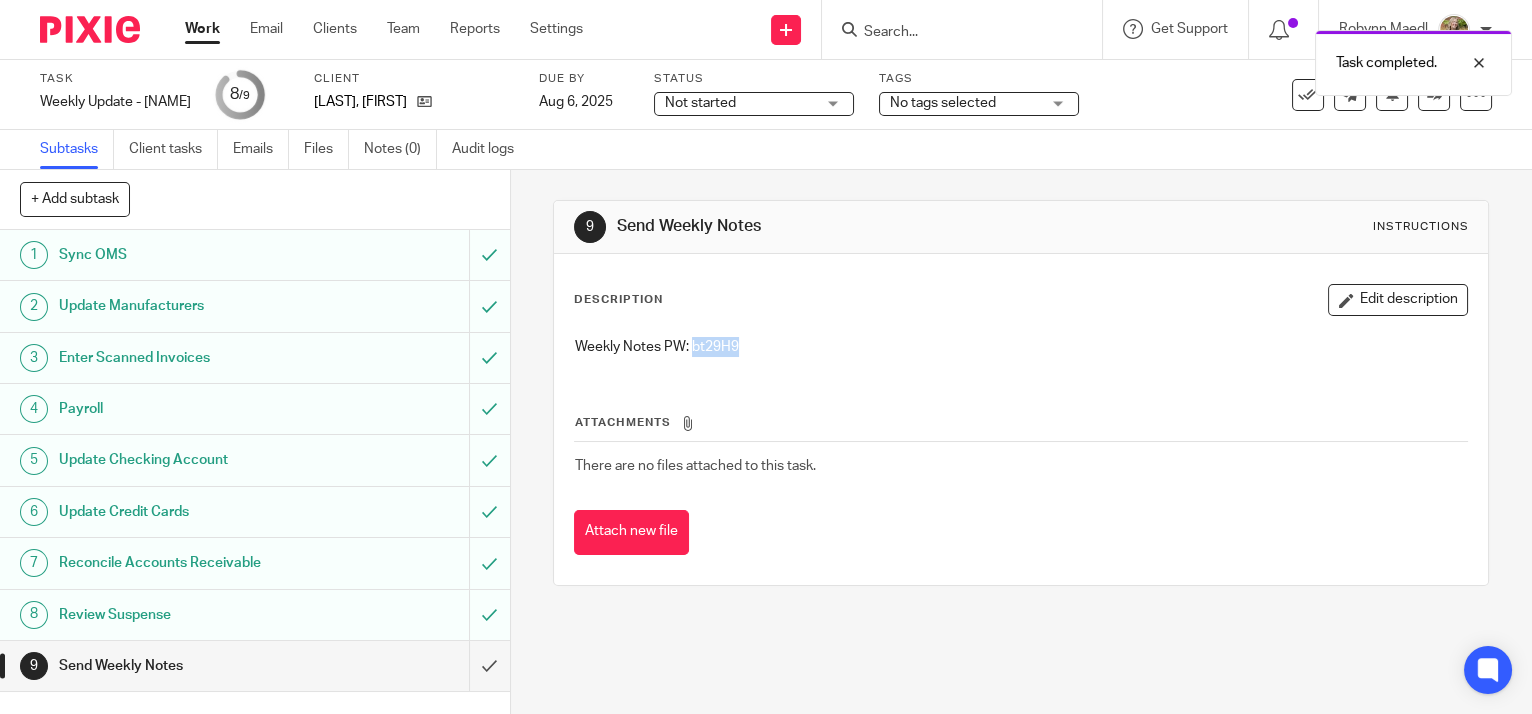 click on "Weekly Notes PW: [PASSWORD]" at bounding box center [1021, 347] 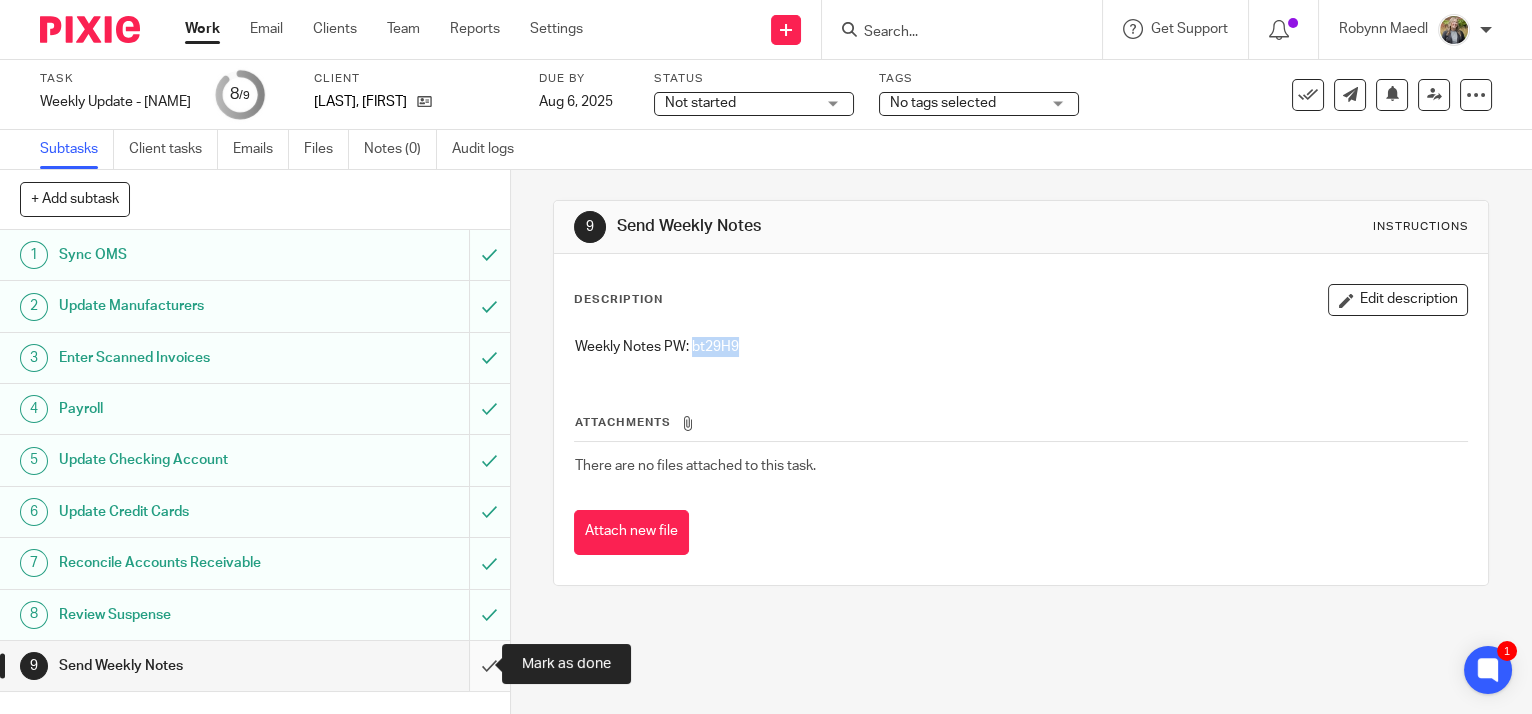 click at bounding box center (255, 666) 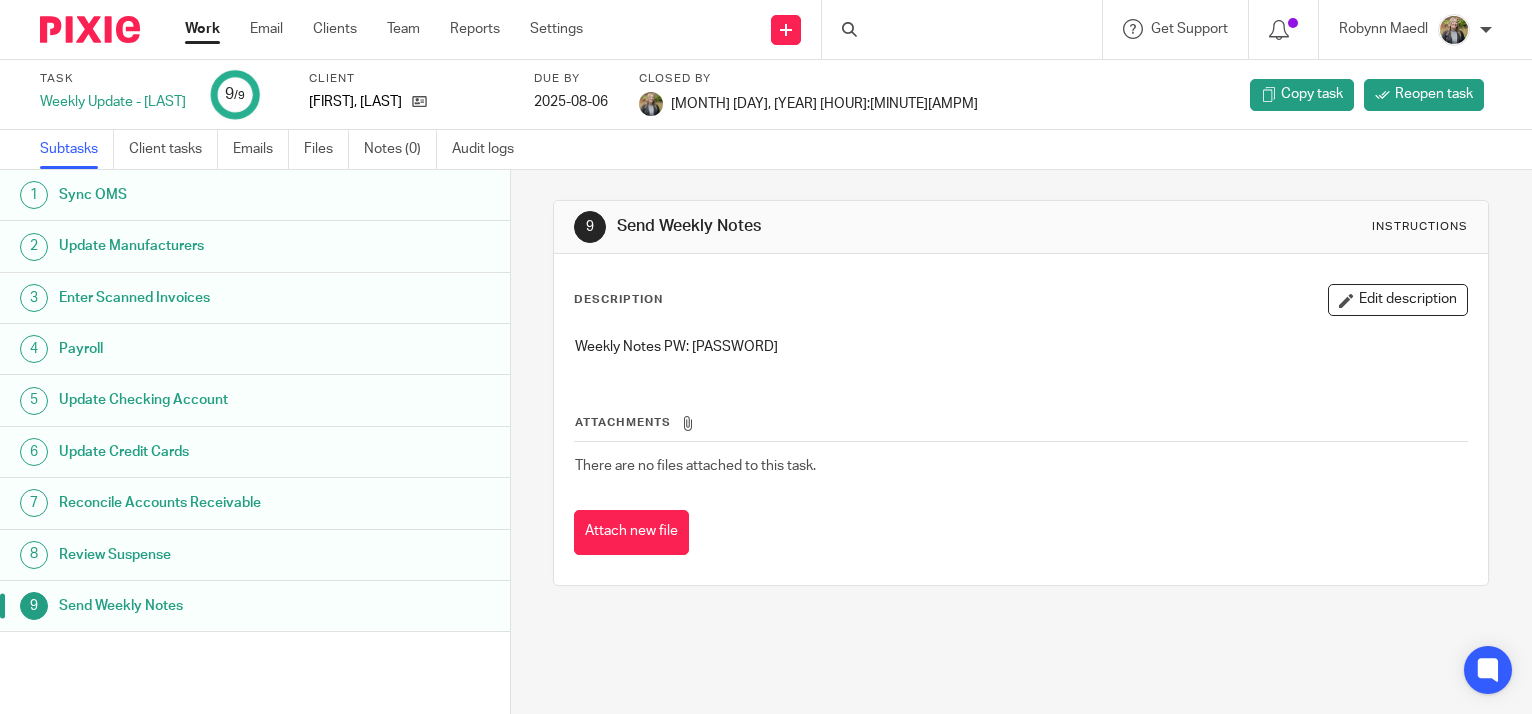 scroll, scrollTop: 0, scrollLeft: 0, axis: both 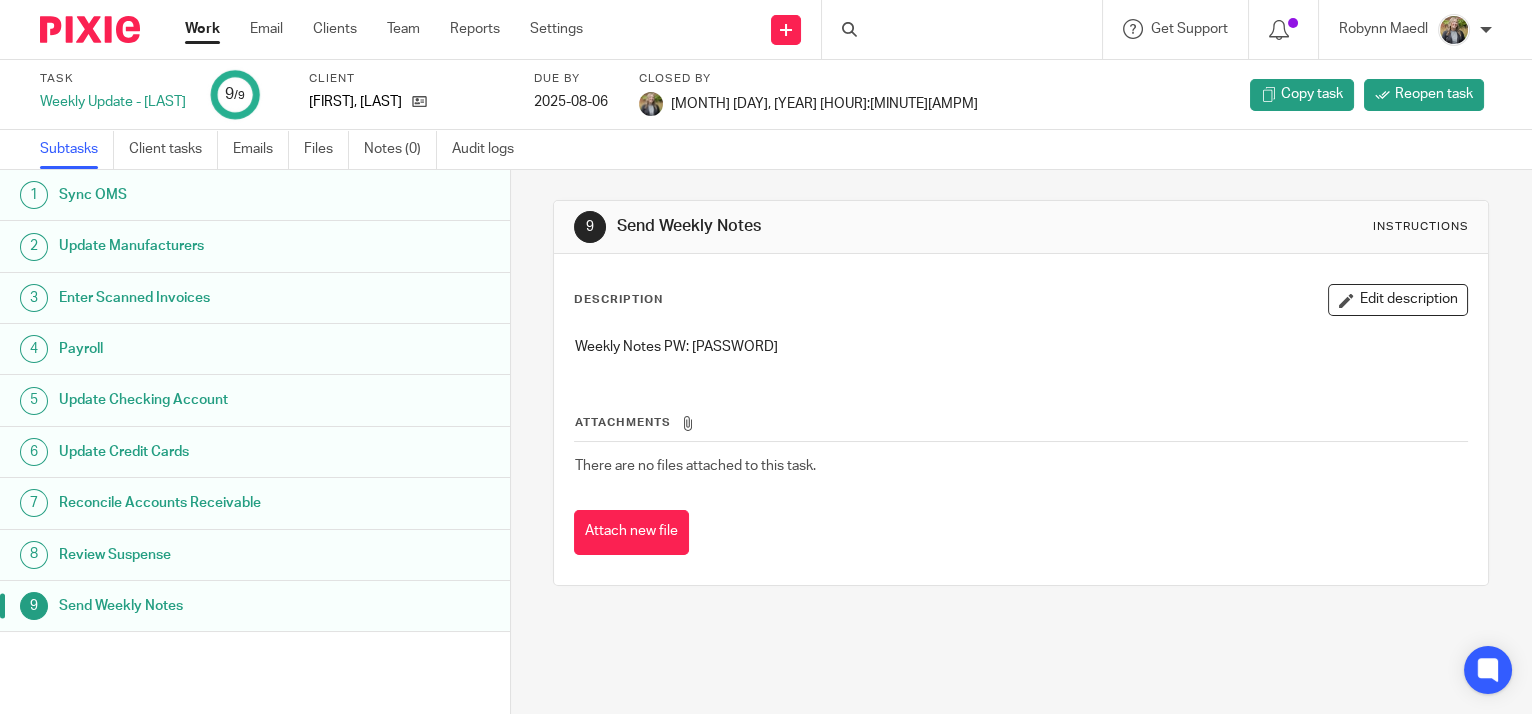drag, startPoint x: 0, startPoint y: 0, endPoint x: 196, endPoint y: 31, distance: 198.43639 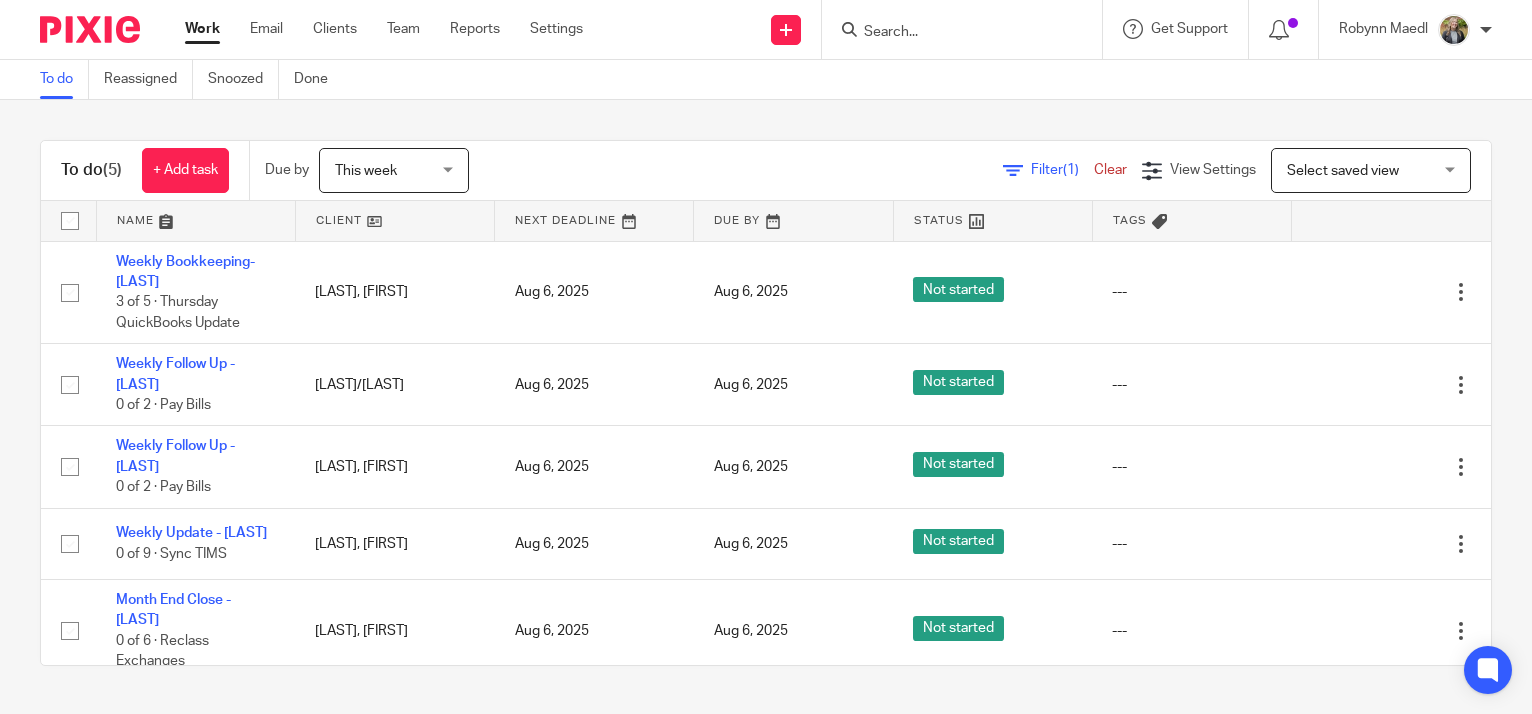 scroll, scrollTop: 0, scrollLeft: 0, axis: both 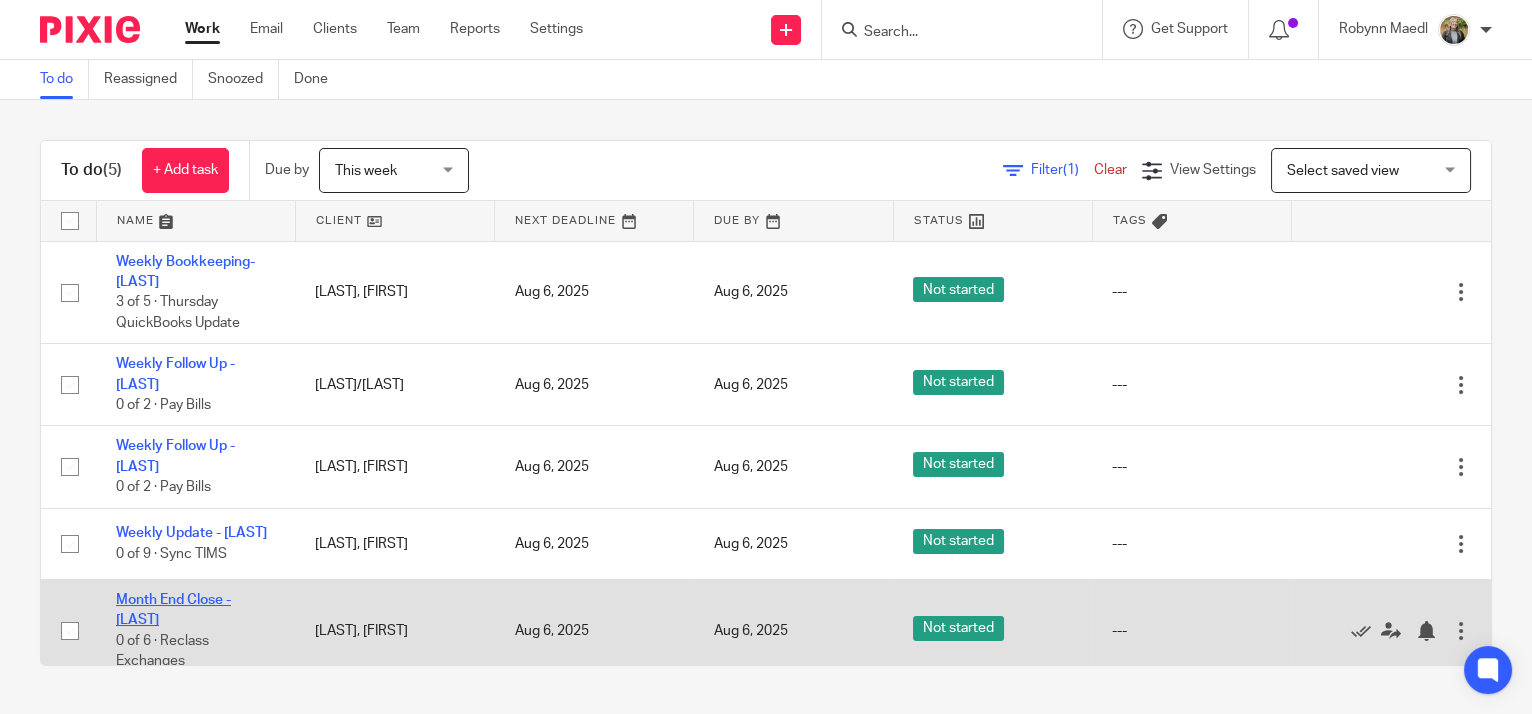 click on "Month End Close - [LAST]" at bounding box center (173, 610) 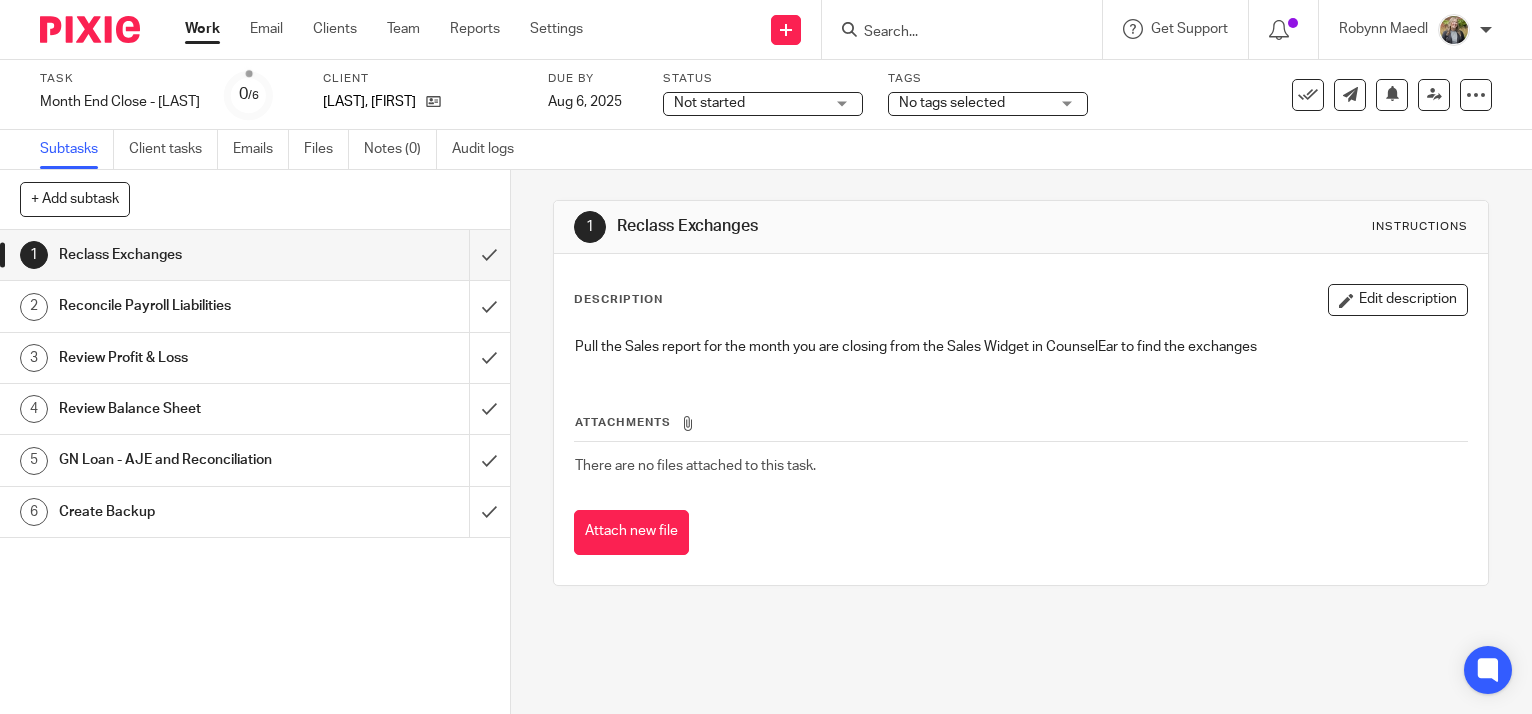 scroll, scrollTop: 0, scrollLeft: 0, axis: both 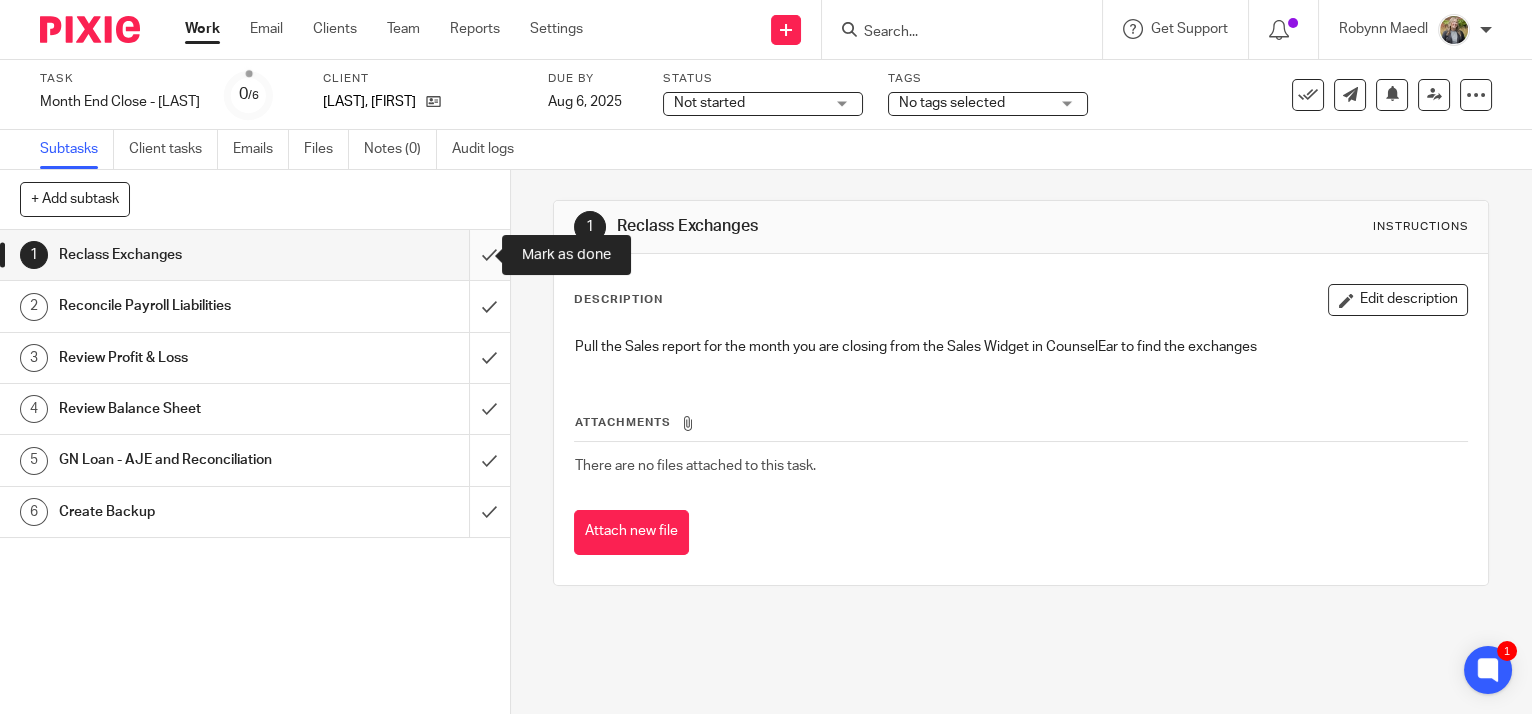 click at bounding box center [255, 255] 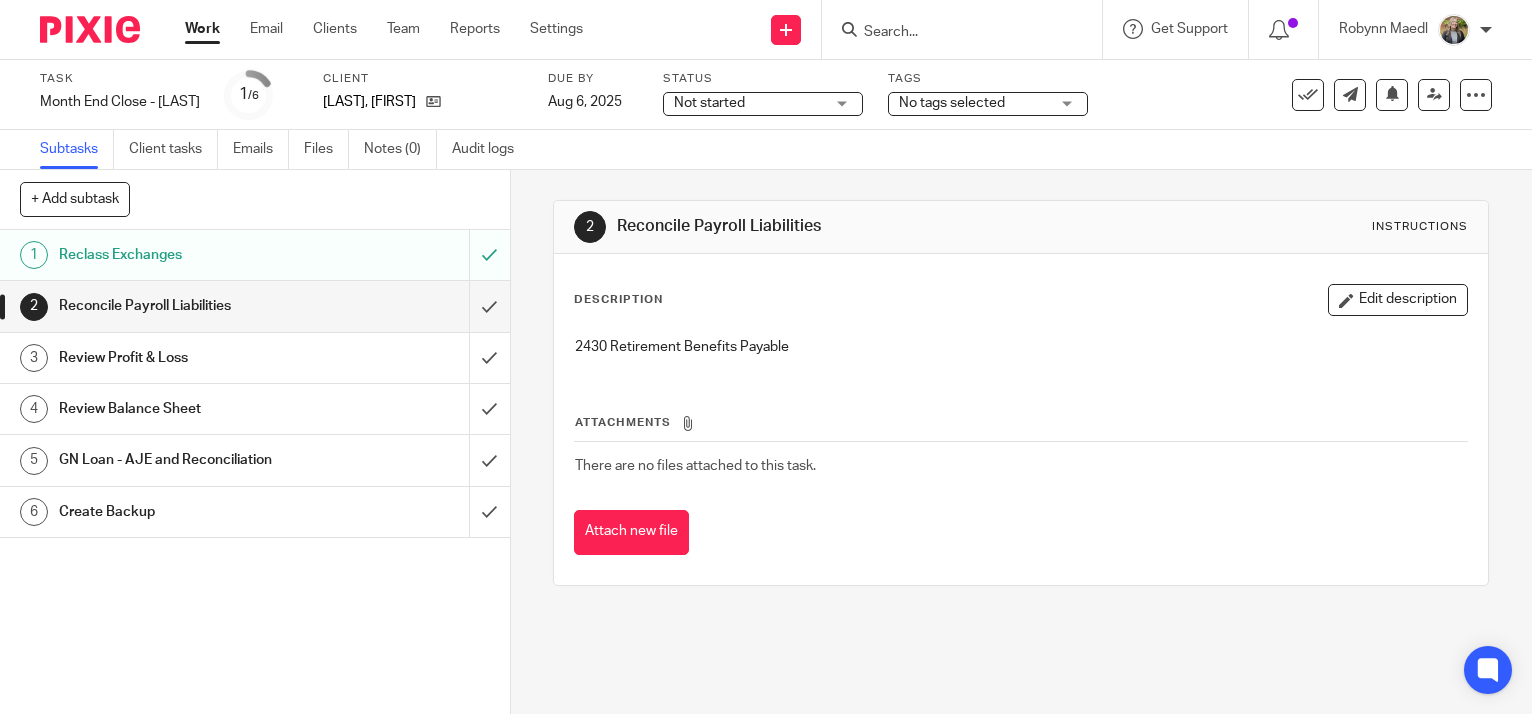 scroll, scrollTop: 0, scrollLeft: 0, axis: both 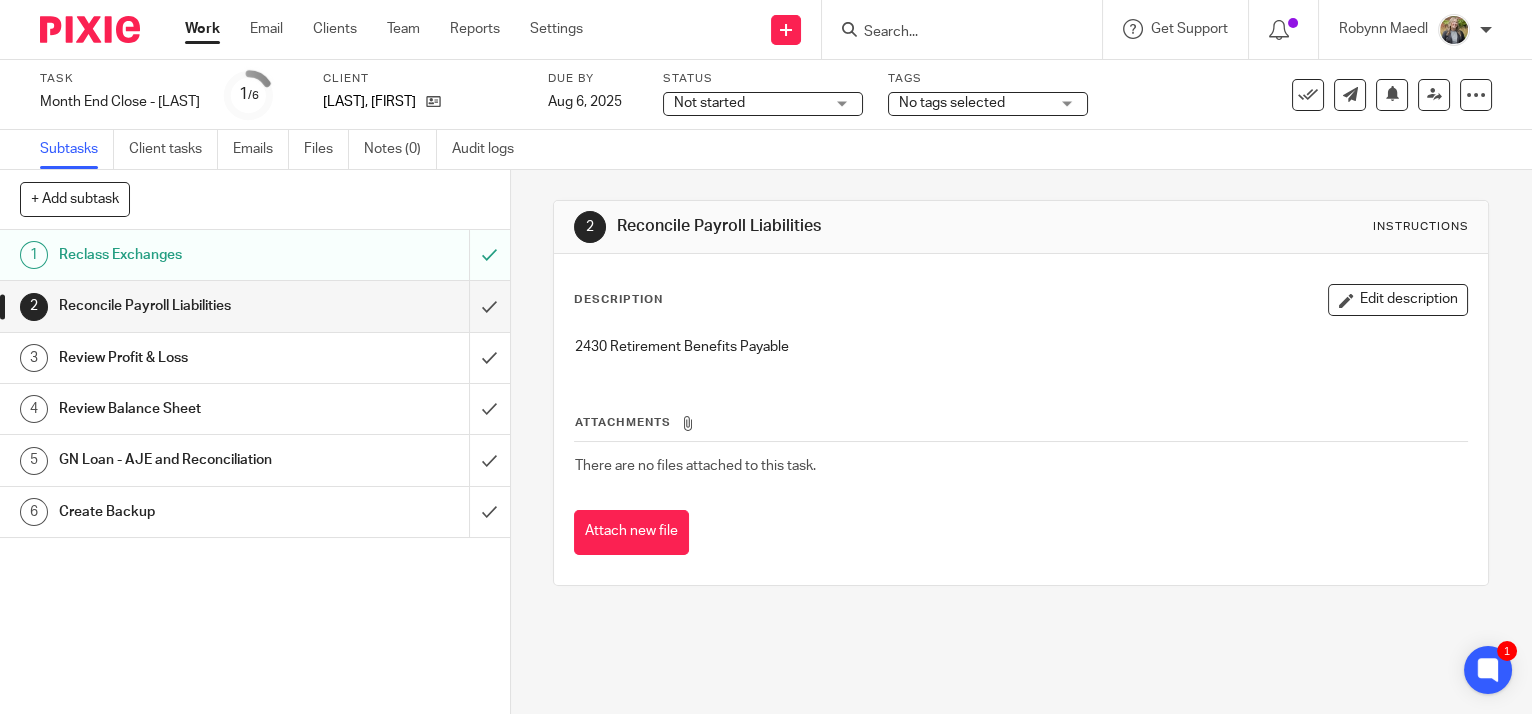 click on "2
Reconcile Payroll Liabilities
Instructions
Description
Edit description
2430 Retirement Benefits Payable           Attachments     There are no files attached to this task.   Attach new file" at bounding box center (1021, 442) 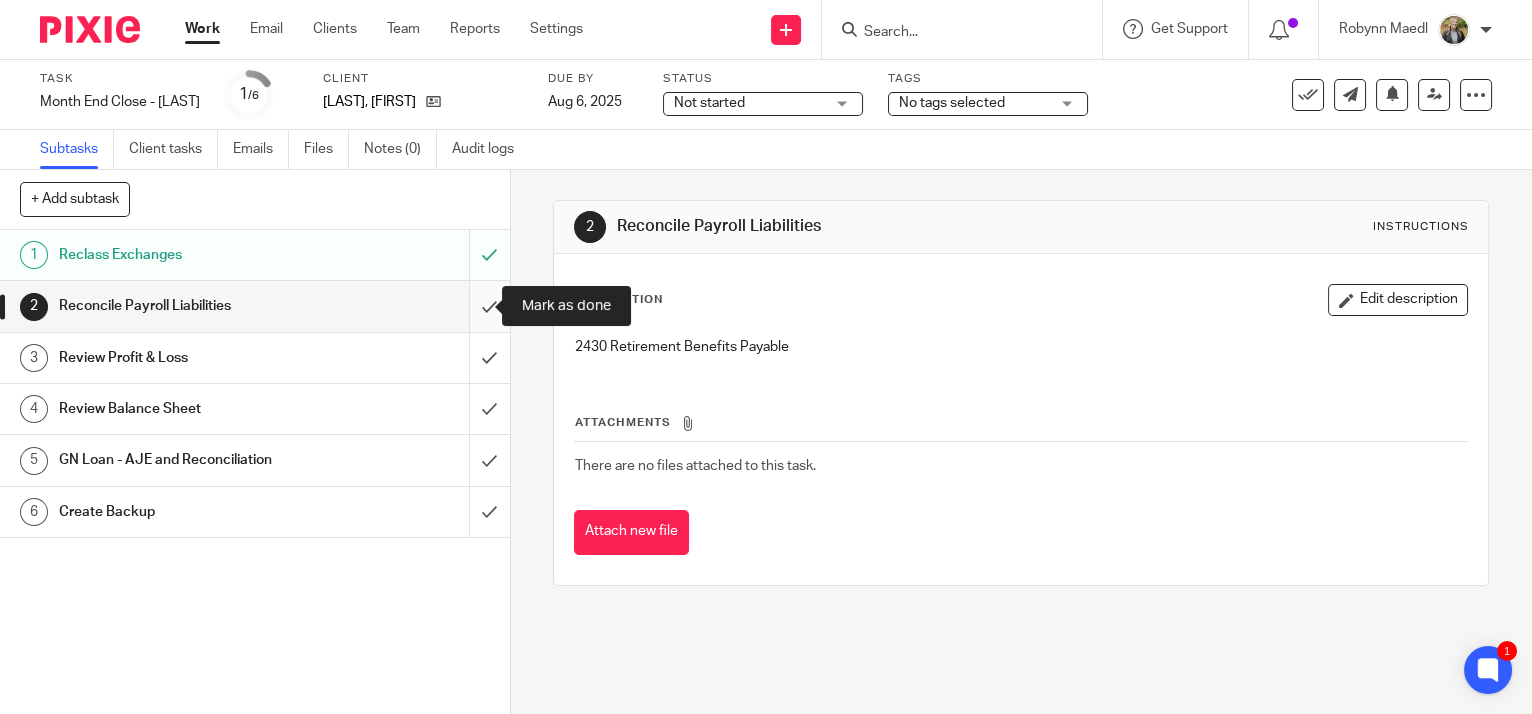 click at bounding box center [255, 306] 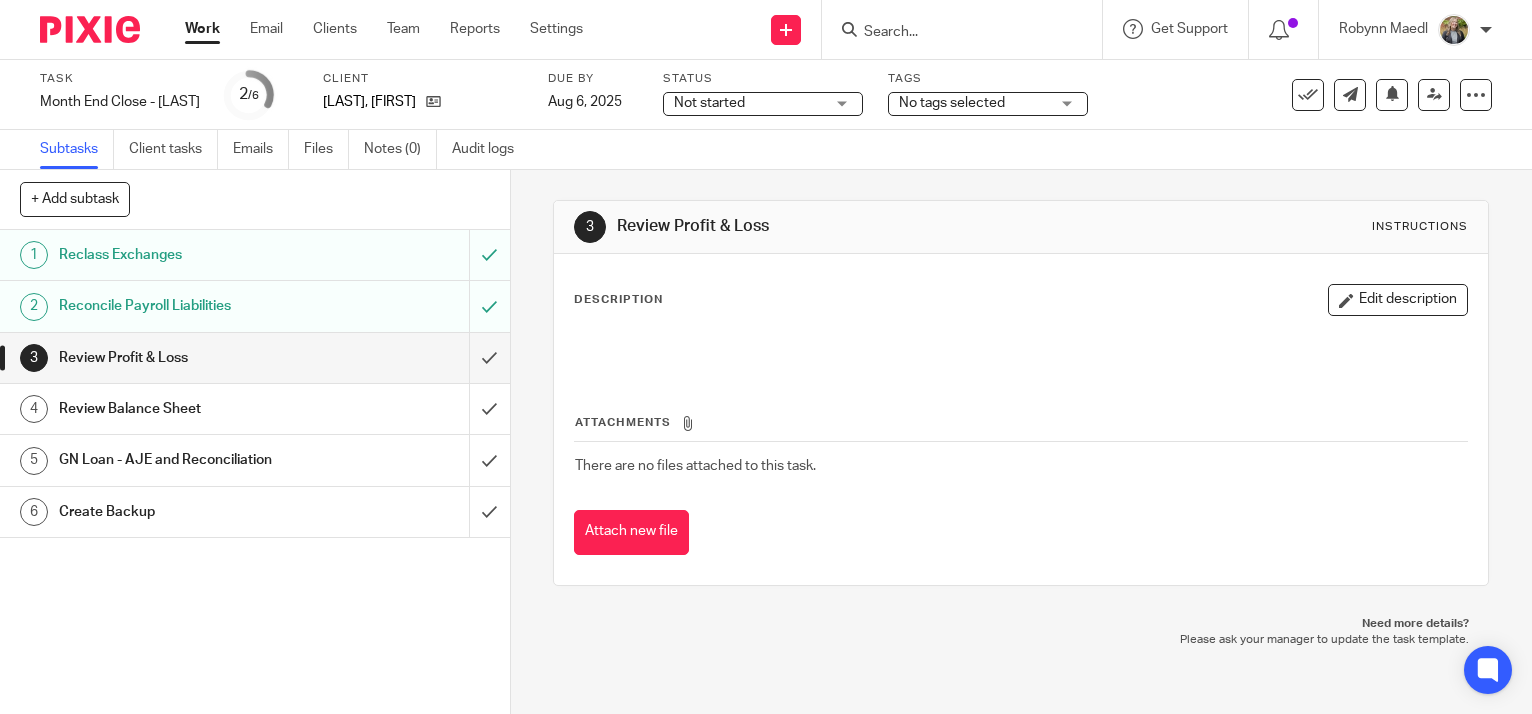 scroll, scrollTop: 0, scrollLeft: 0, axis: both 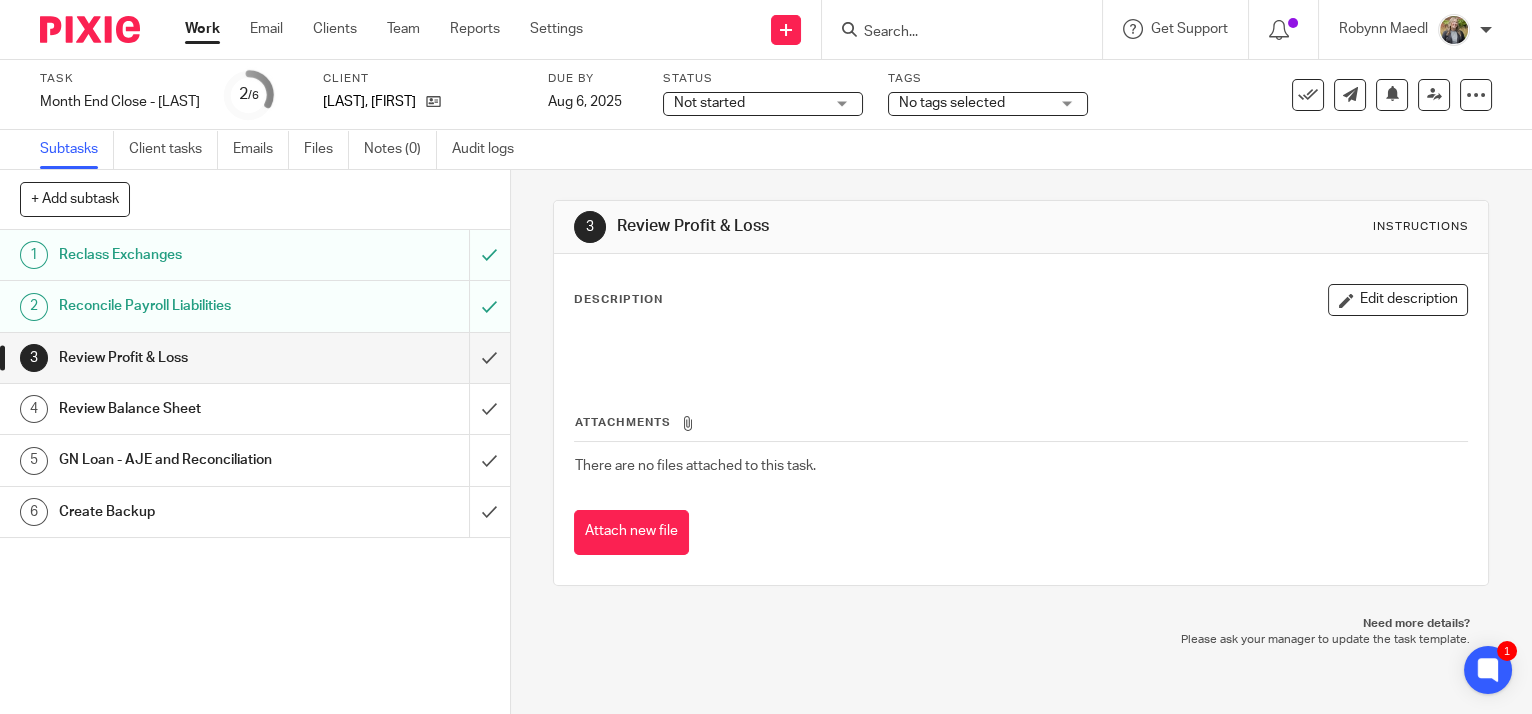 click on "3
Review Profit & Loss
Instructions
Description
Edit description
Attachments     There are no files attached to this task.   Attach new file
Need more details?
Please ask your manager to update the task template." at bounding box center (1021, 442) 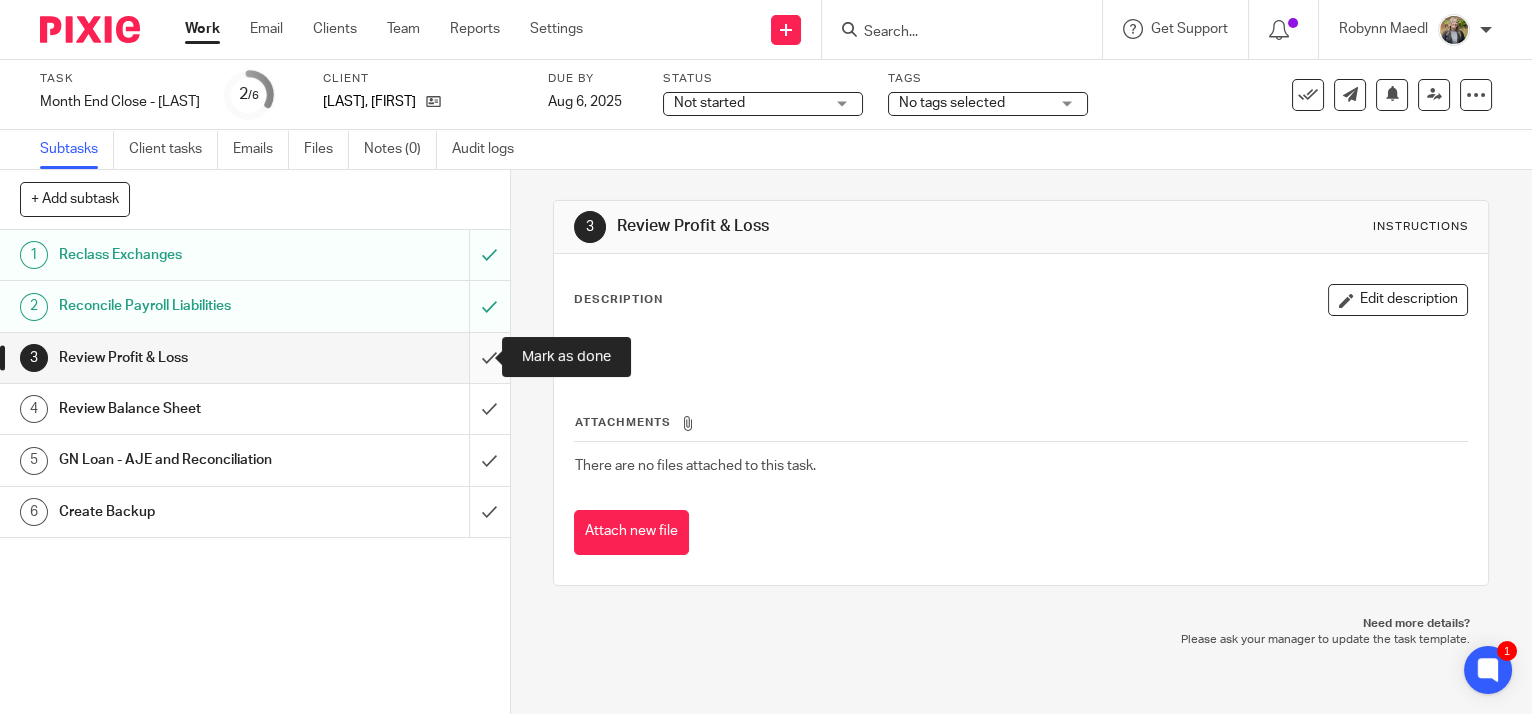 click at bounding box center (255, 358) 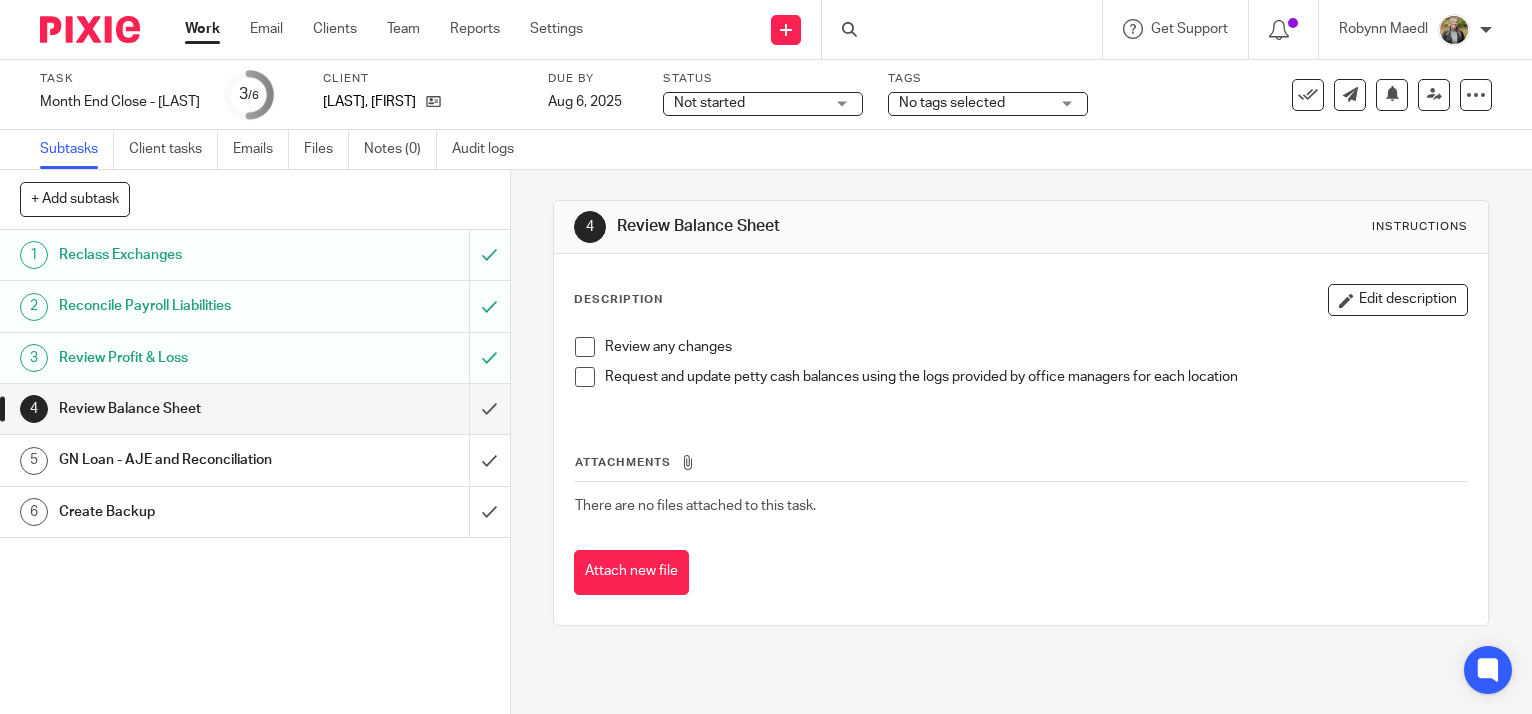 scroll, scrollTop: 0, scrollLeft: 0, axis: both 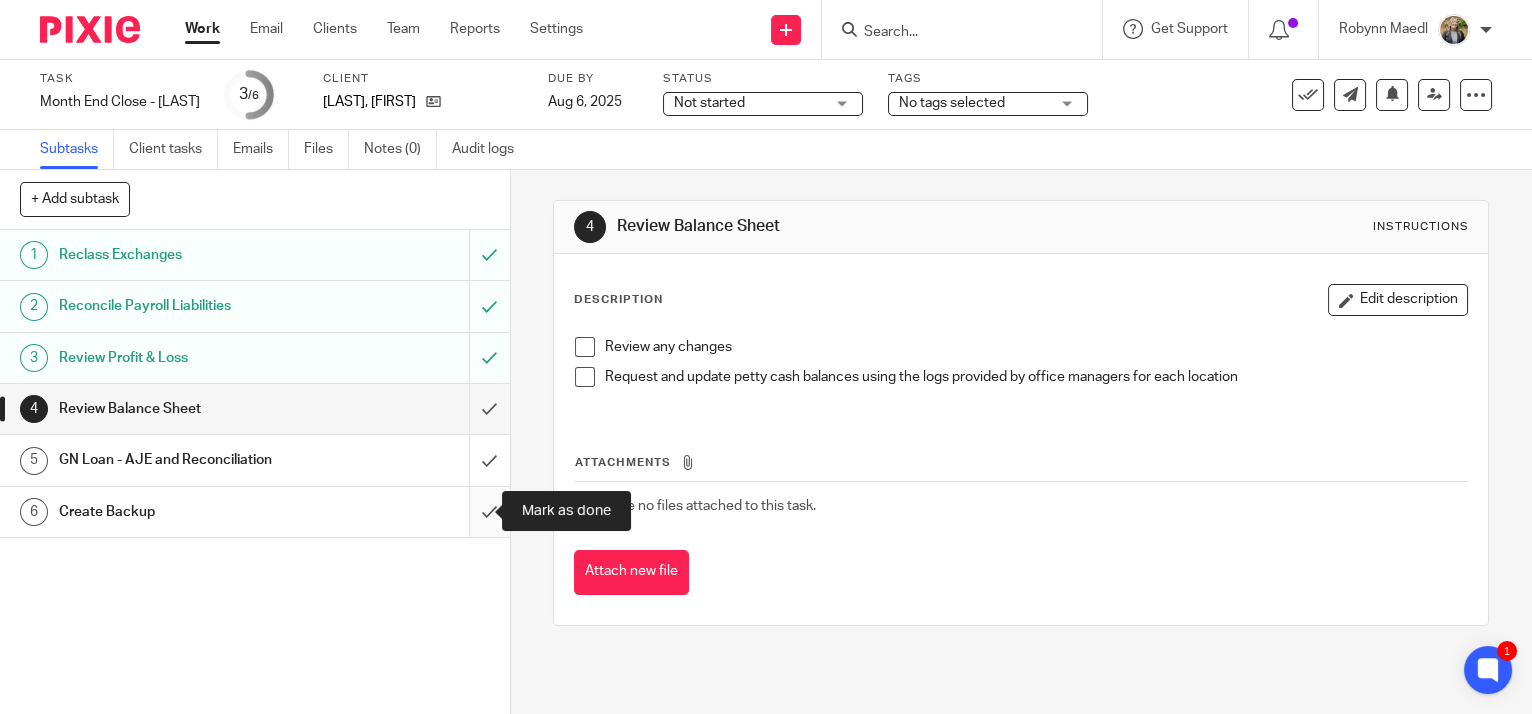 click at bounding box center (255, 512) 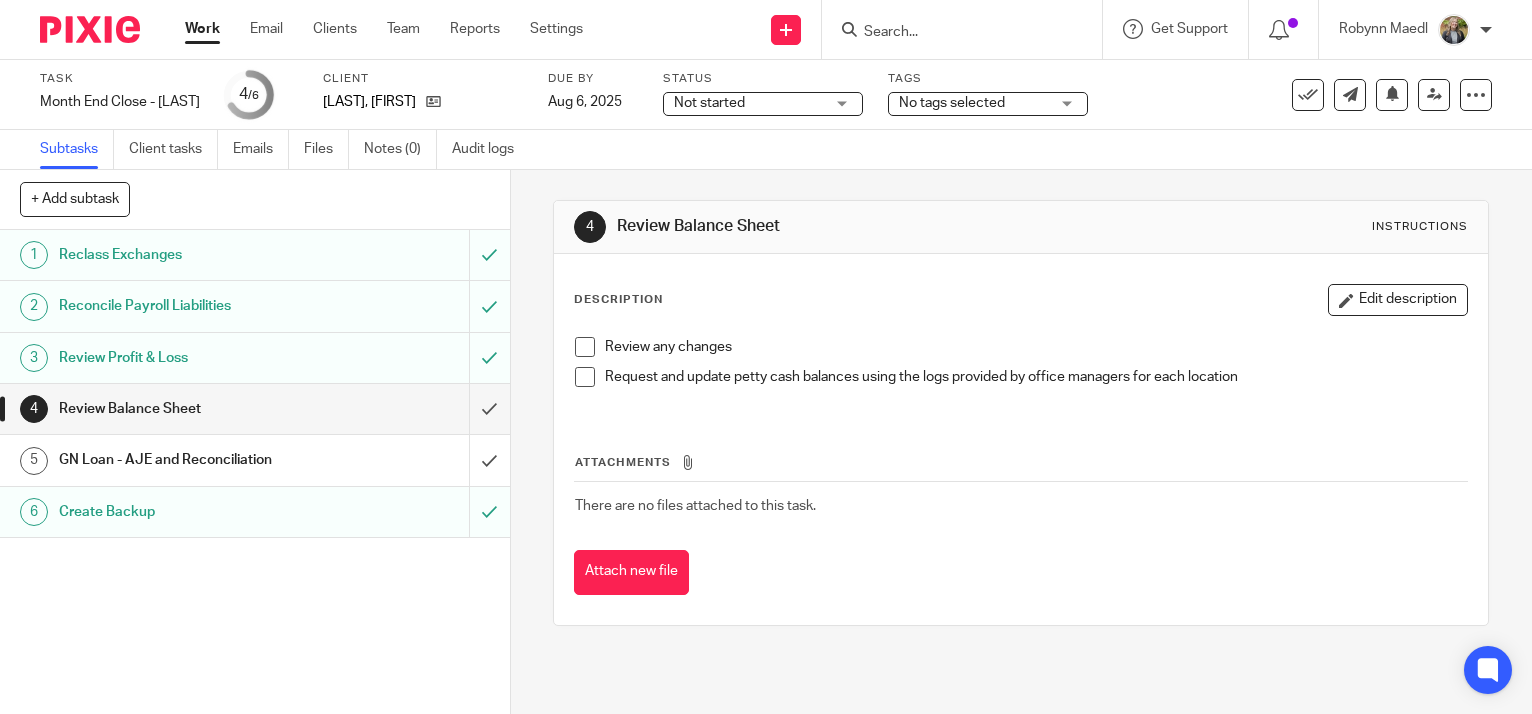 scroll, scrollTop: 0, scrollLeft: 0, axis: both 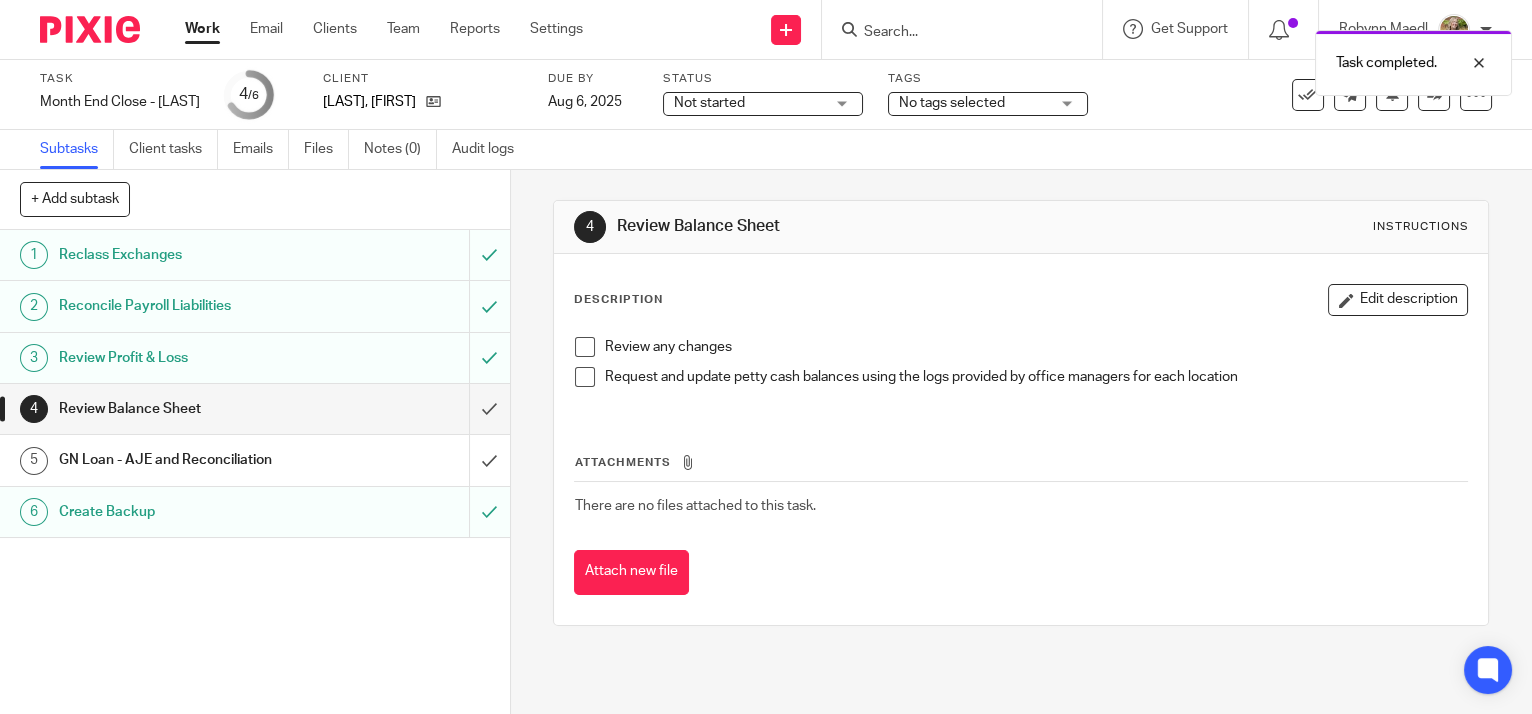 click on "Work" at bounding box center (202, 29) 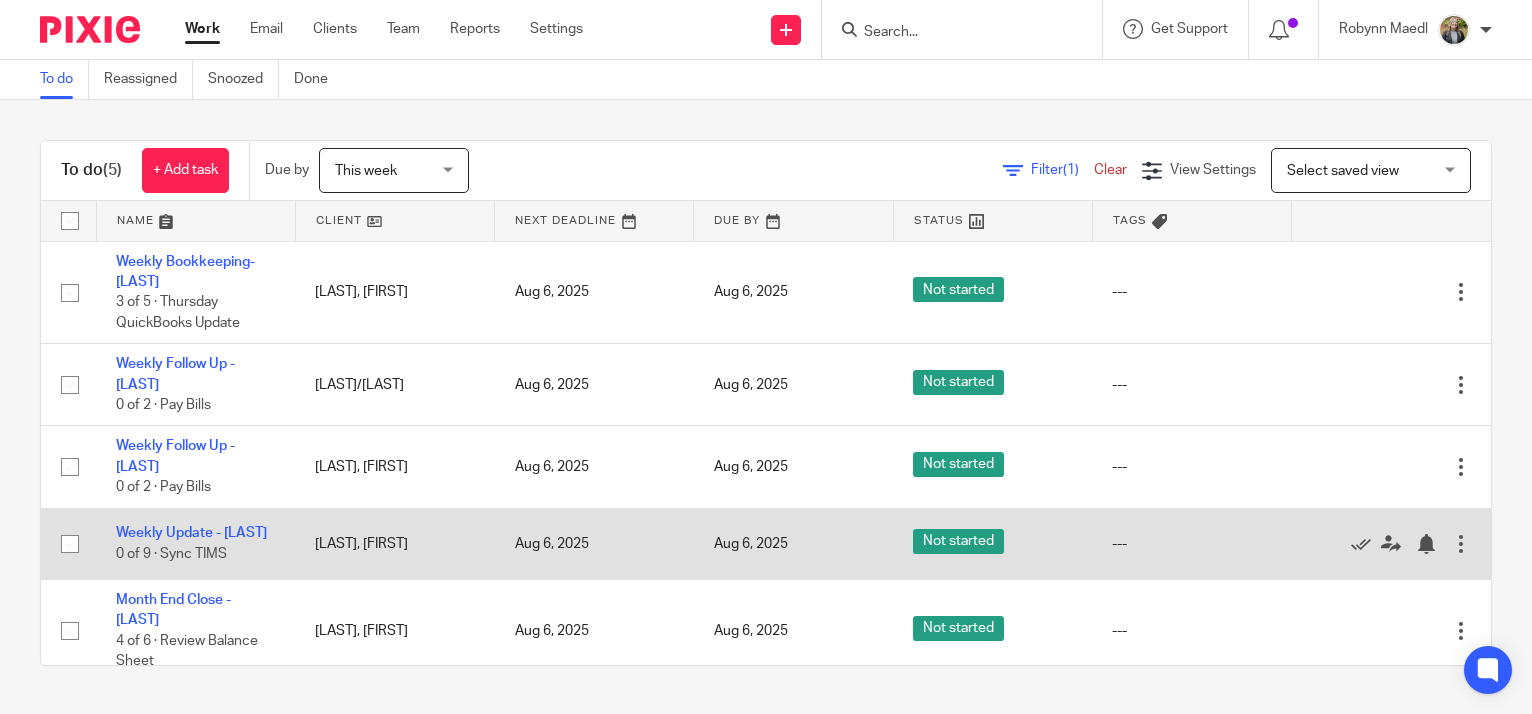 scroll, scrollTop: 0, scrollLeft: 0, axis: both 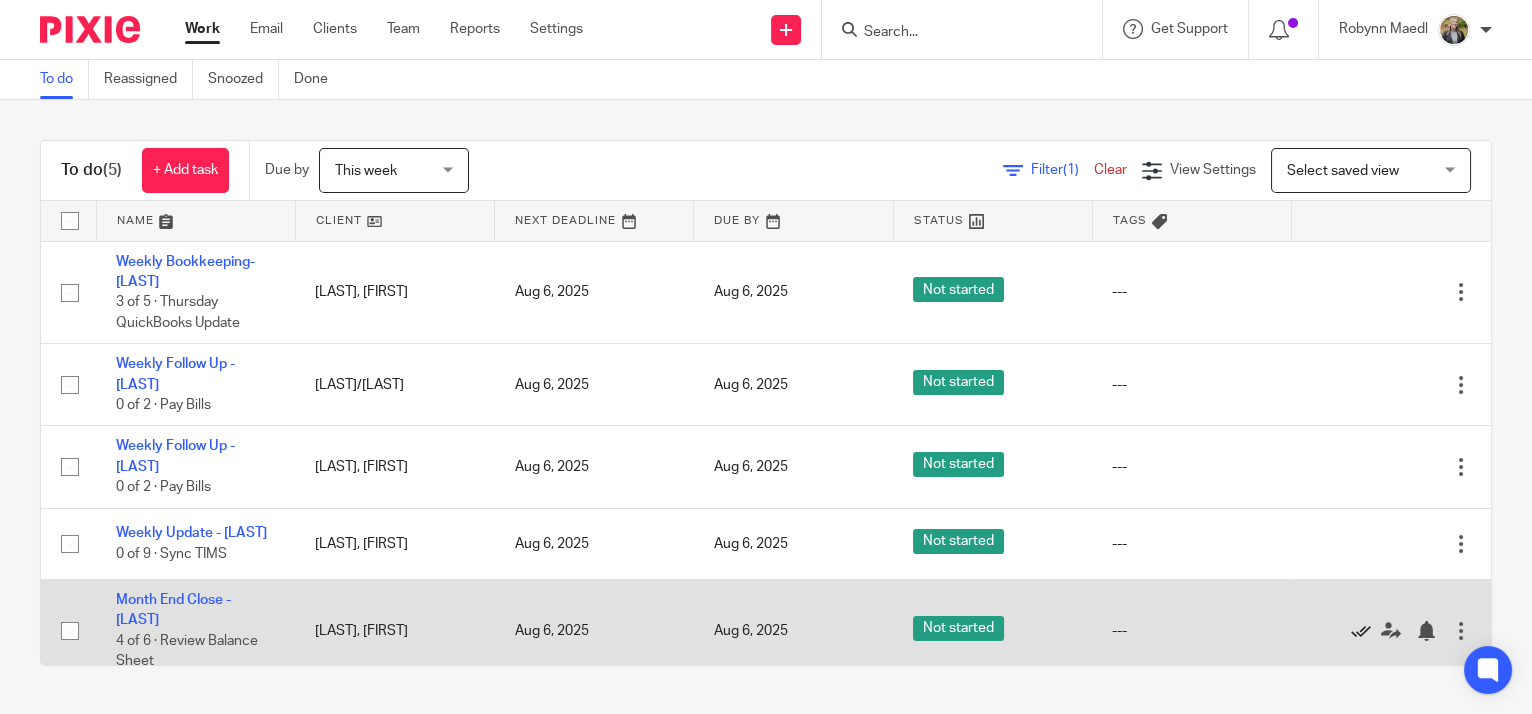 click at bounding box center [1361, 631] 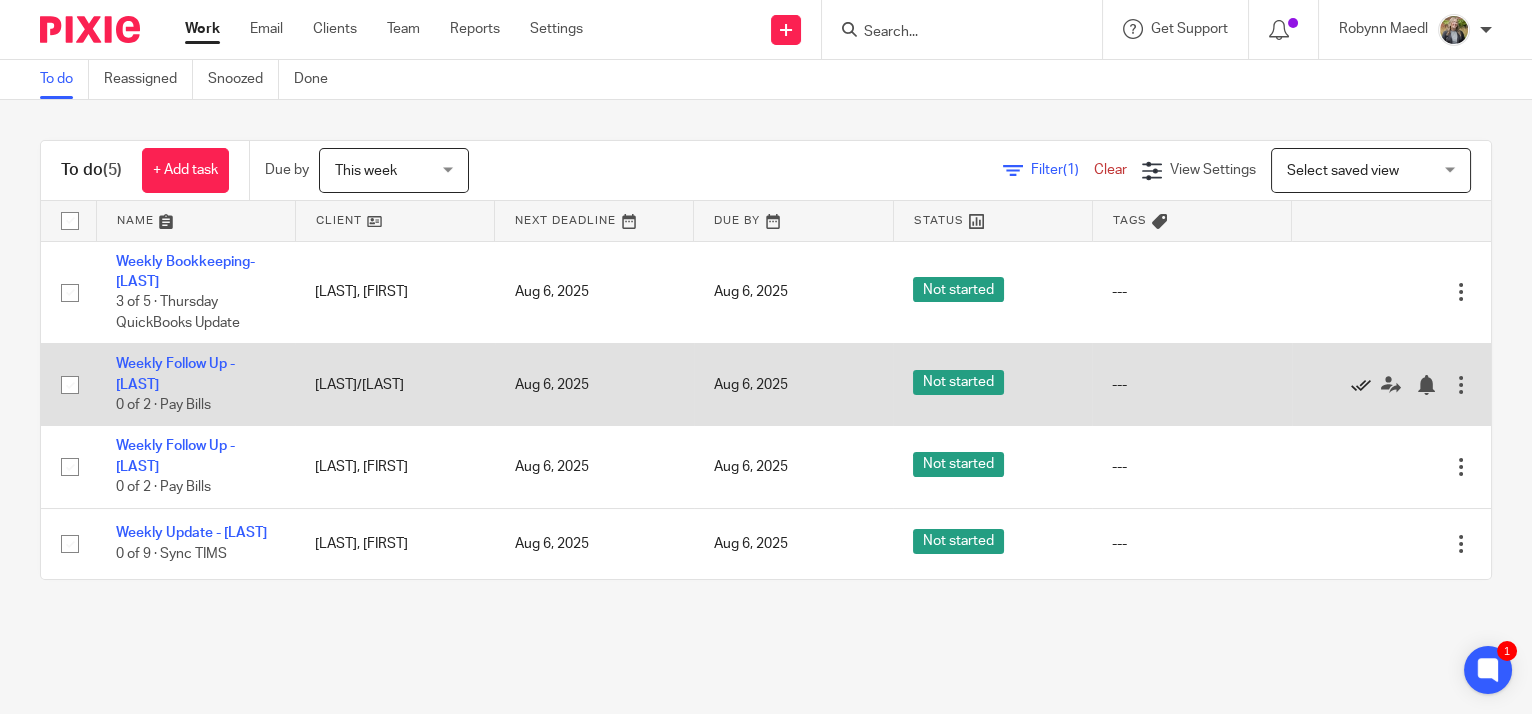 click at bounding box center (1361, 385) 